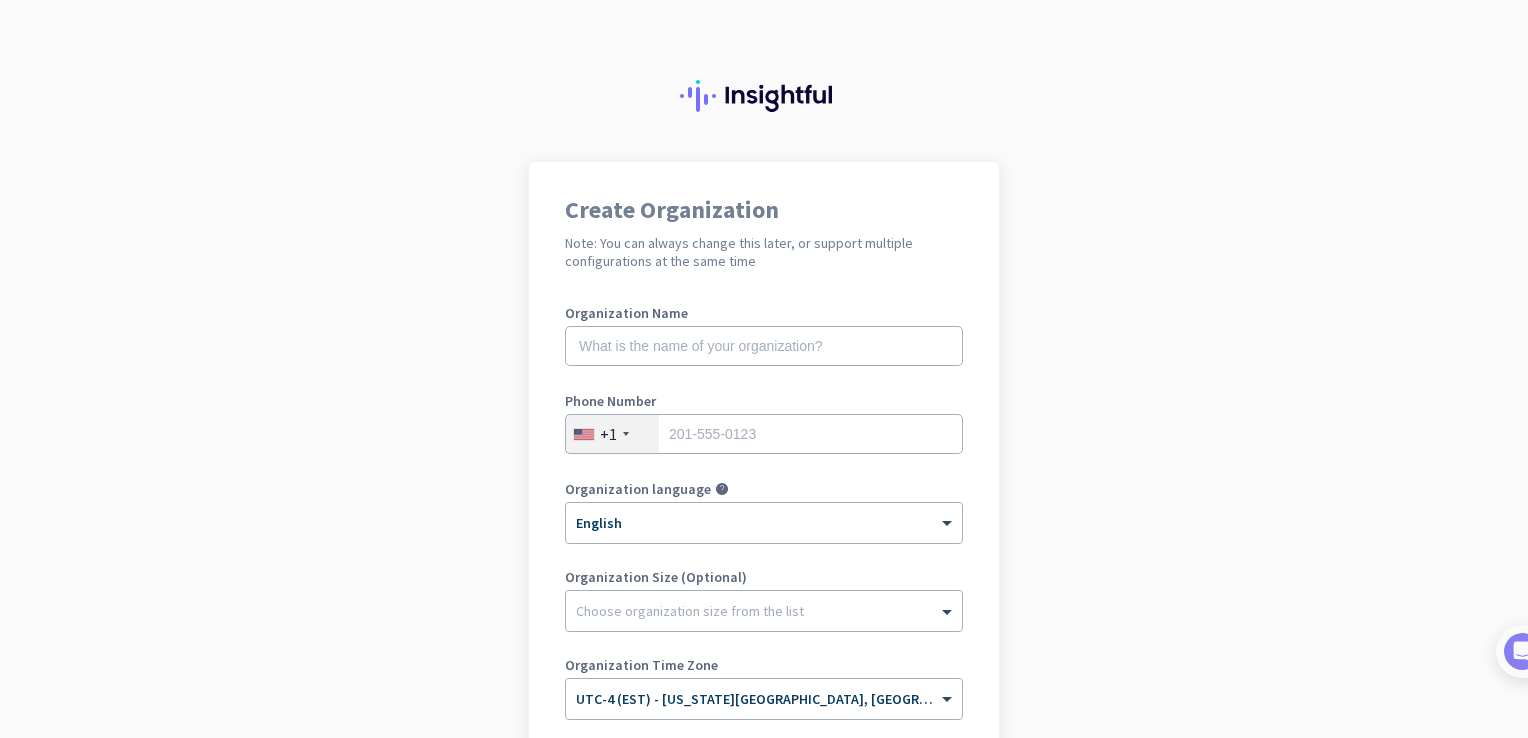 scroll, scrollTop: 0, scrollLeft: 0, axis: both 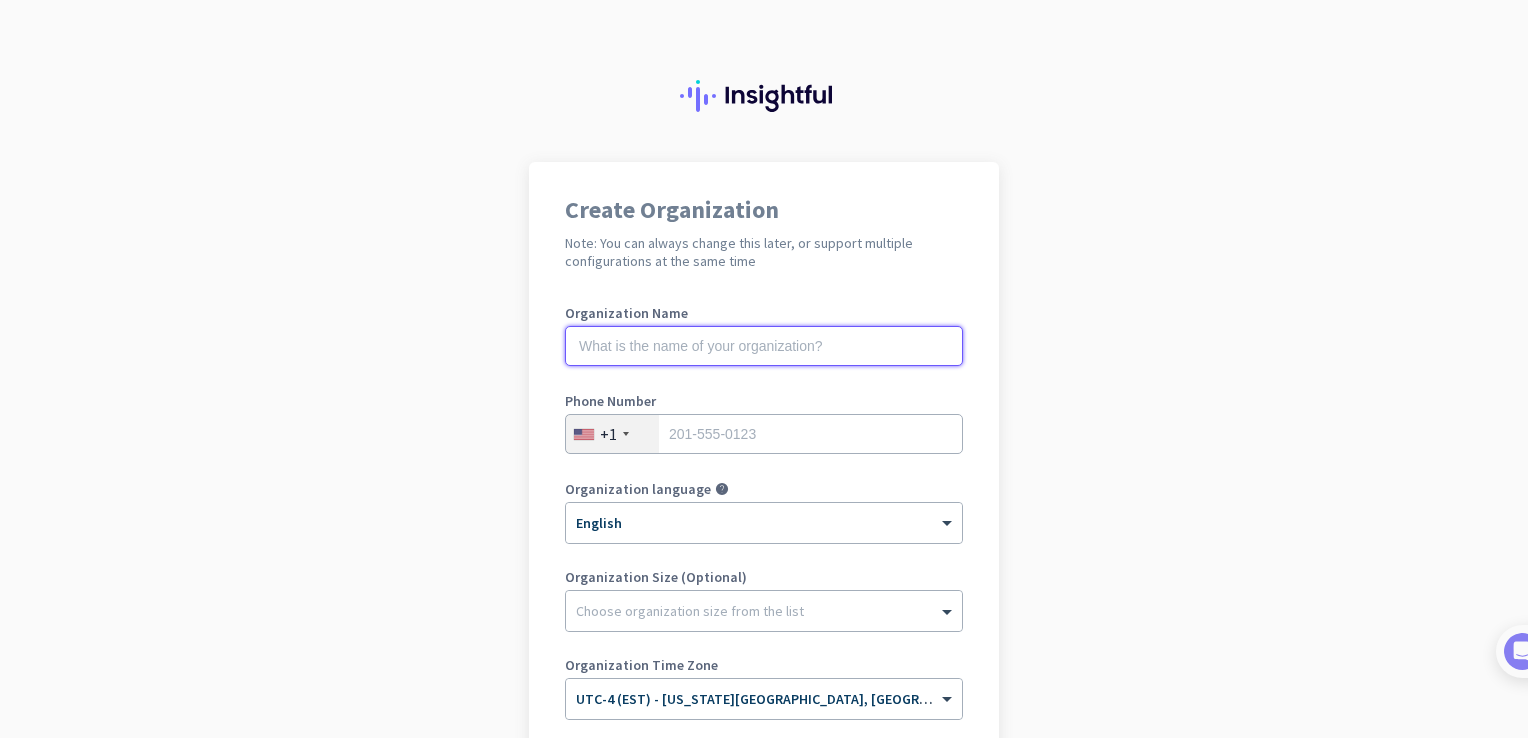 click 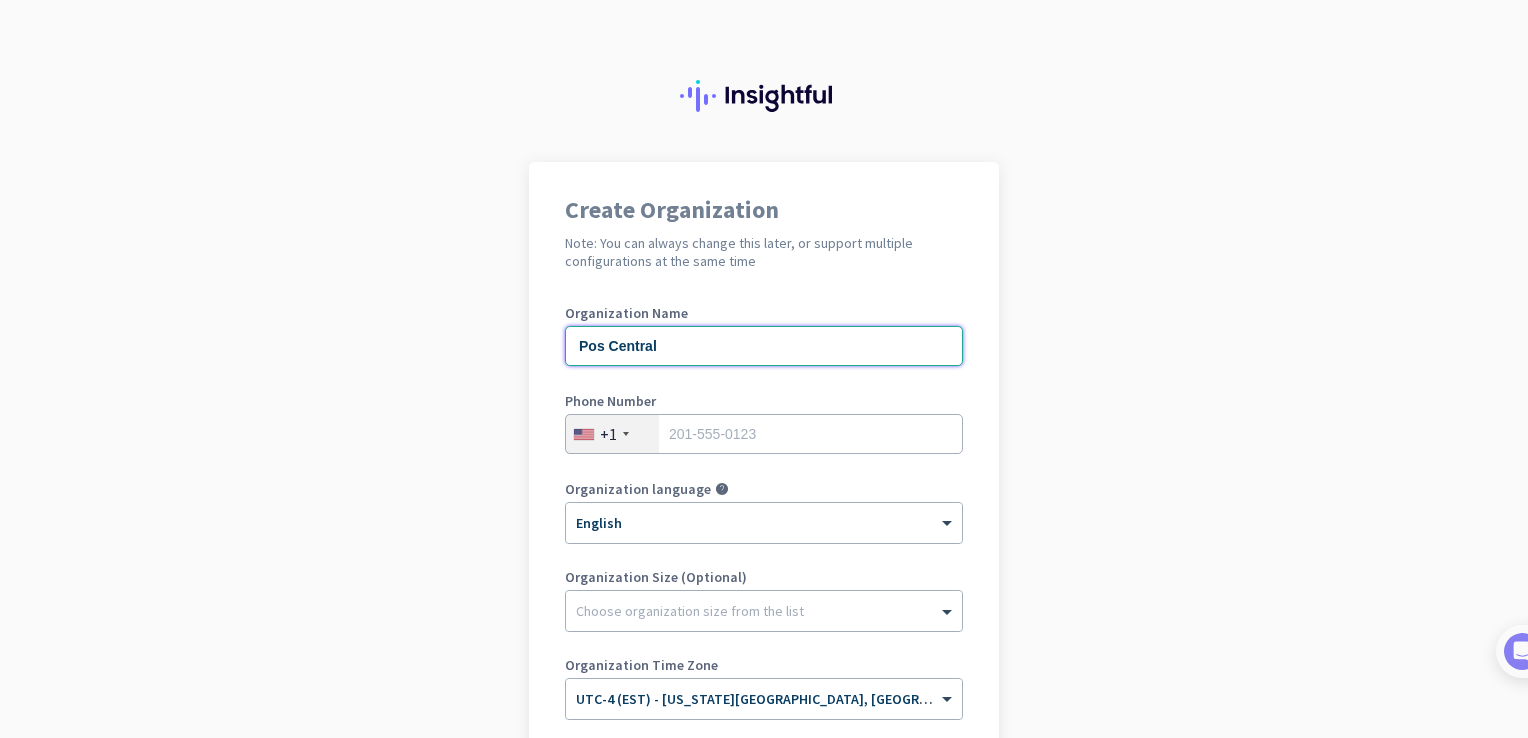 type on "Pos Central" 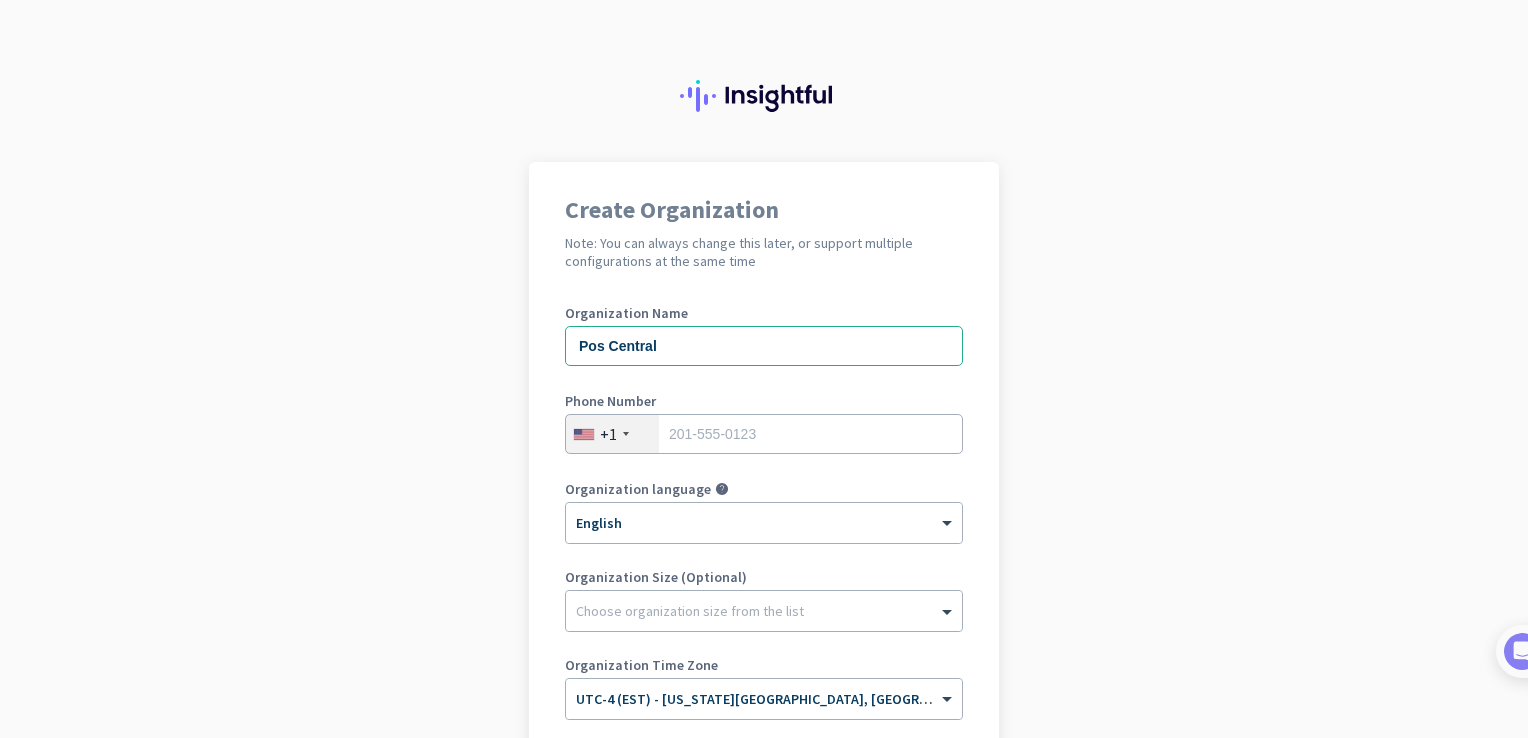 click on "+1" 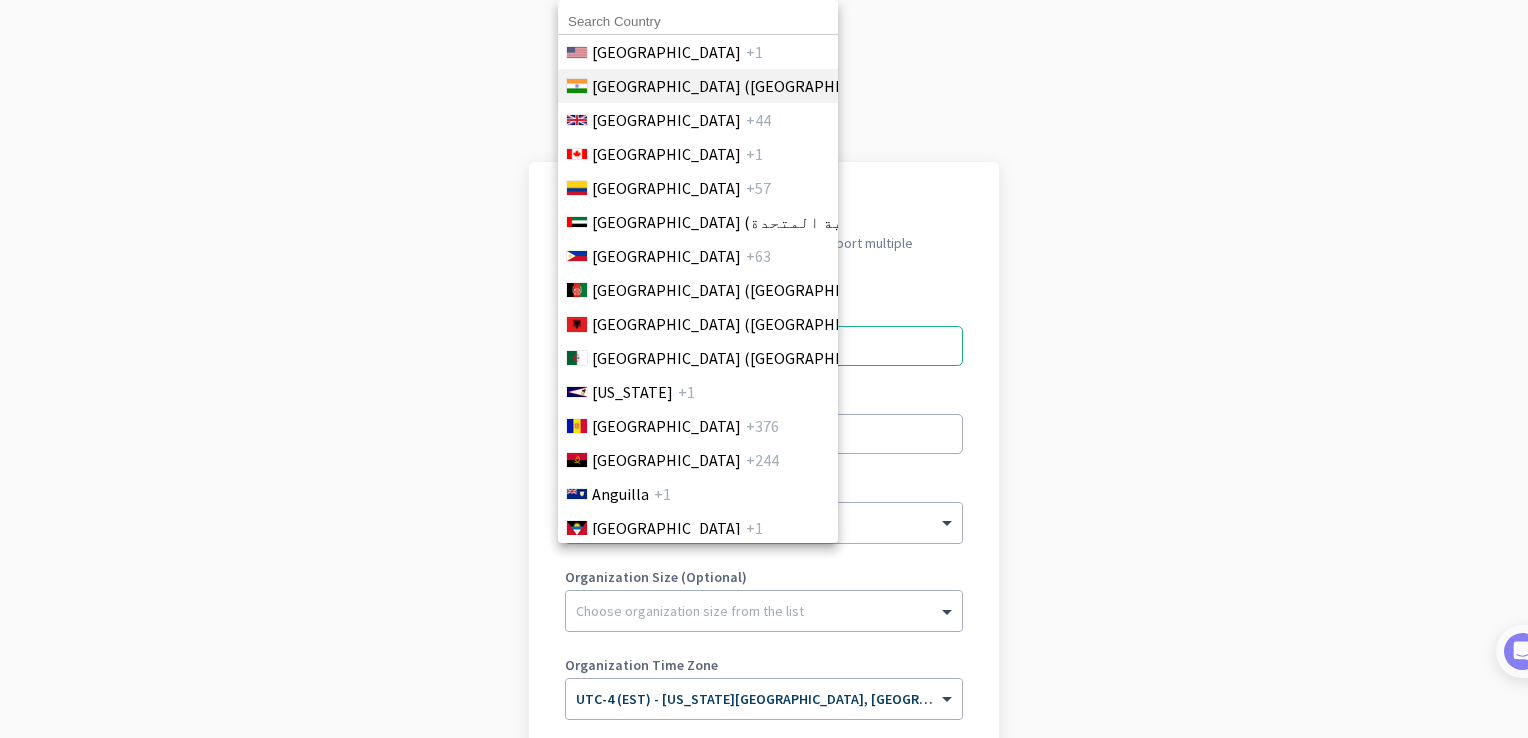 click on "[GEOGRAPHIC_DATA] ([GEOGRAPHIC_DATA])" at bounding box center [748, 86] 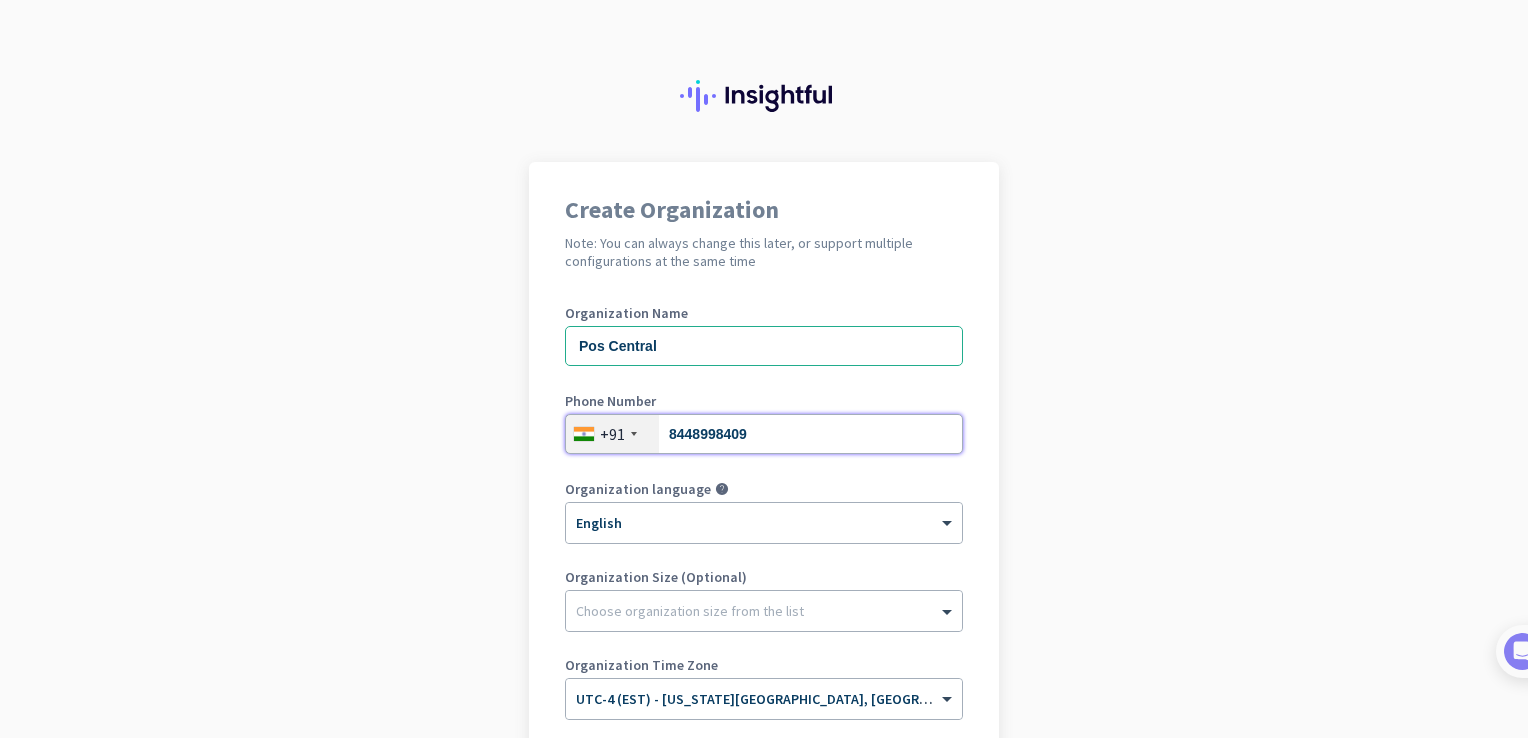 type on "8448998409" 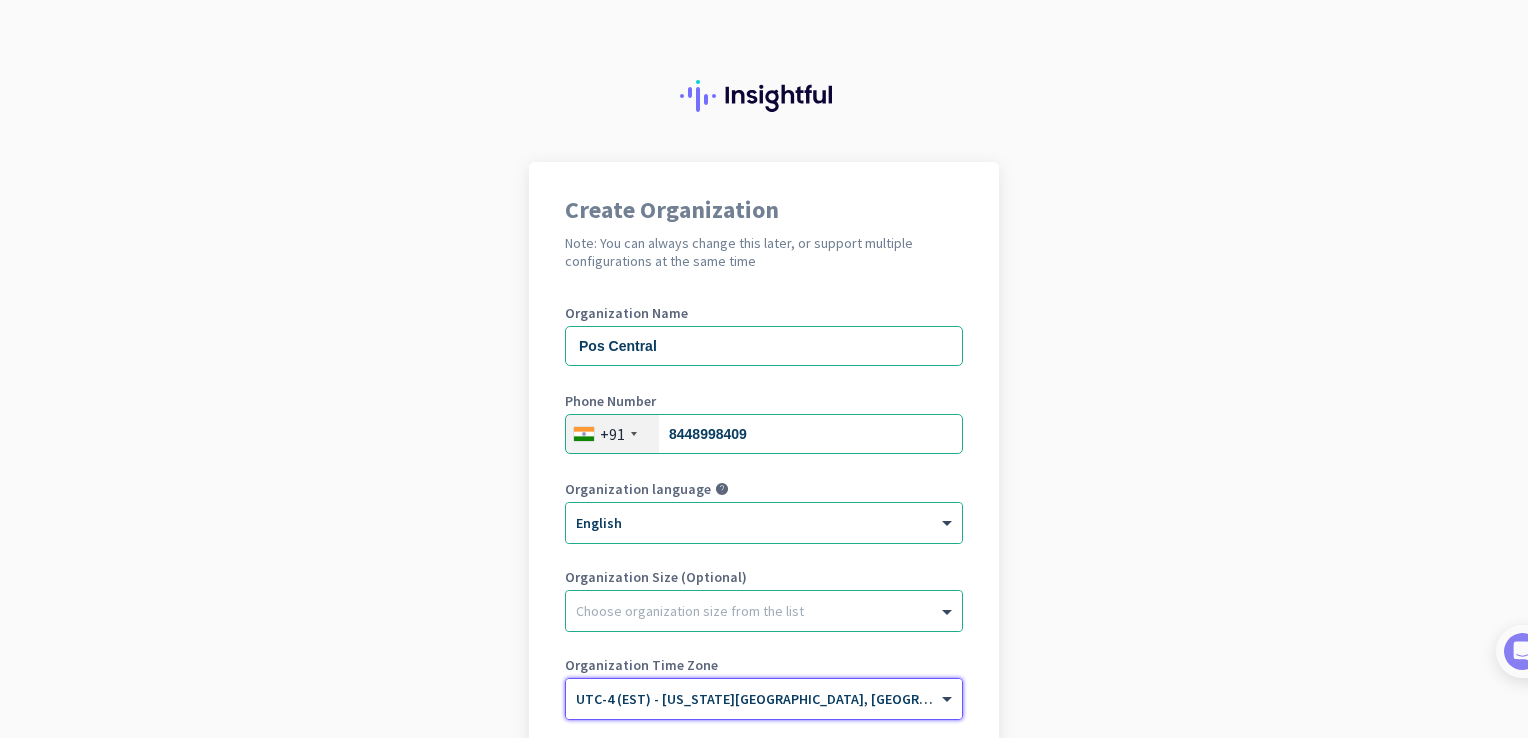 click 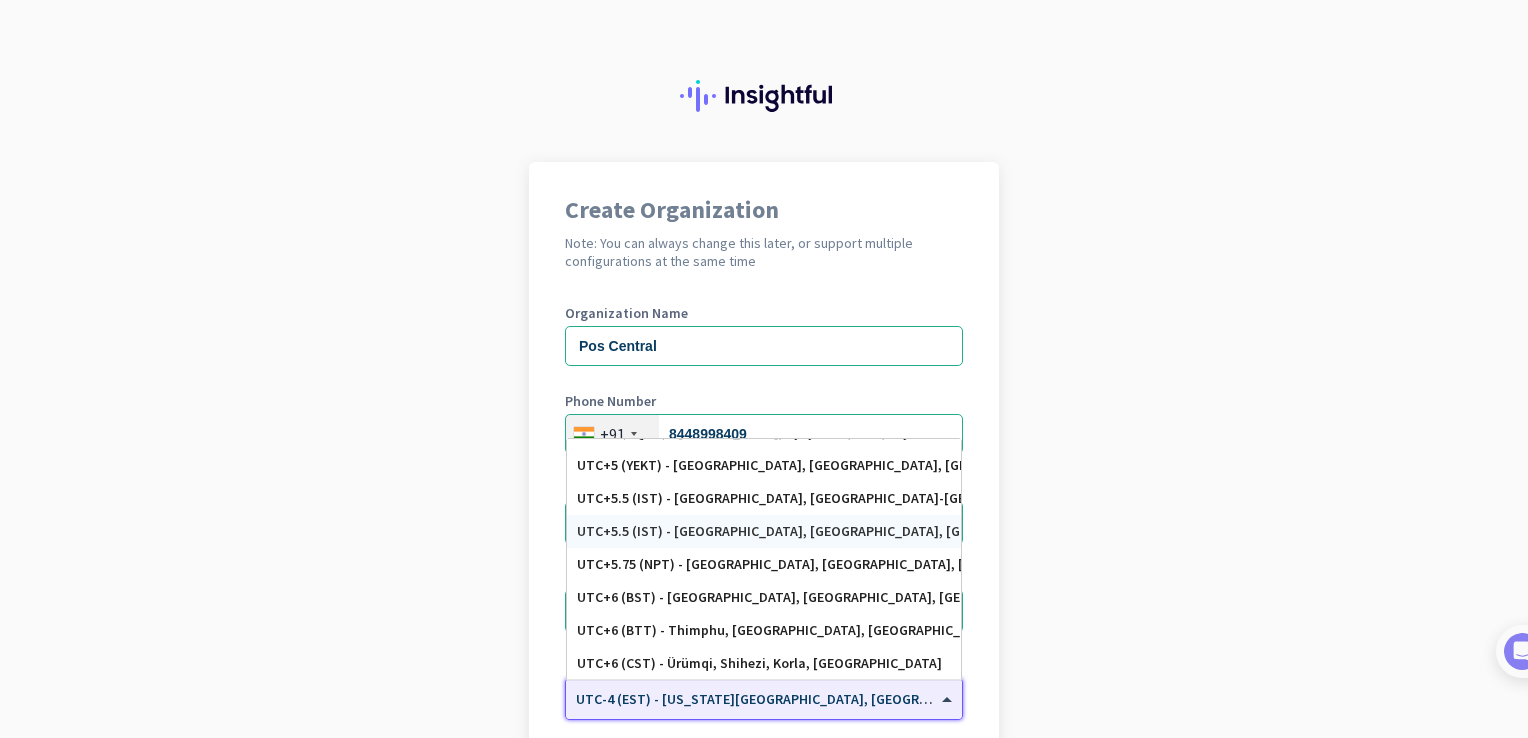 scroll, scrollTop: 7843, scrollLeft: 0, axis: vertical 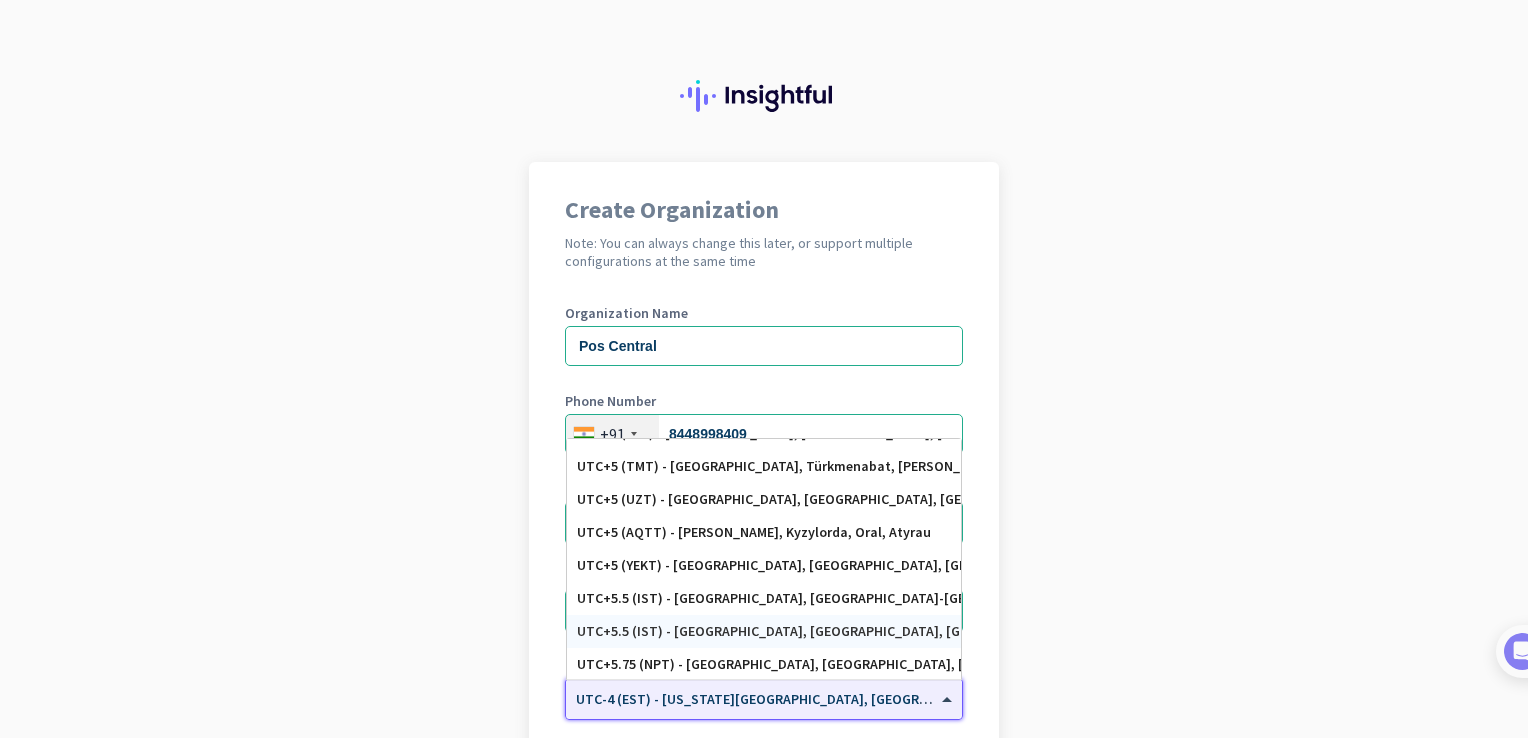 click on "UTC+5.5 (IST) - [GEOGRAPHIC_DATA], [GEOGRAPHIC_DATA], [GEOGRAPHIC_DATA], [GEOGRAPHIC_DATA]" at bounding box center [764, 631] 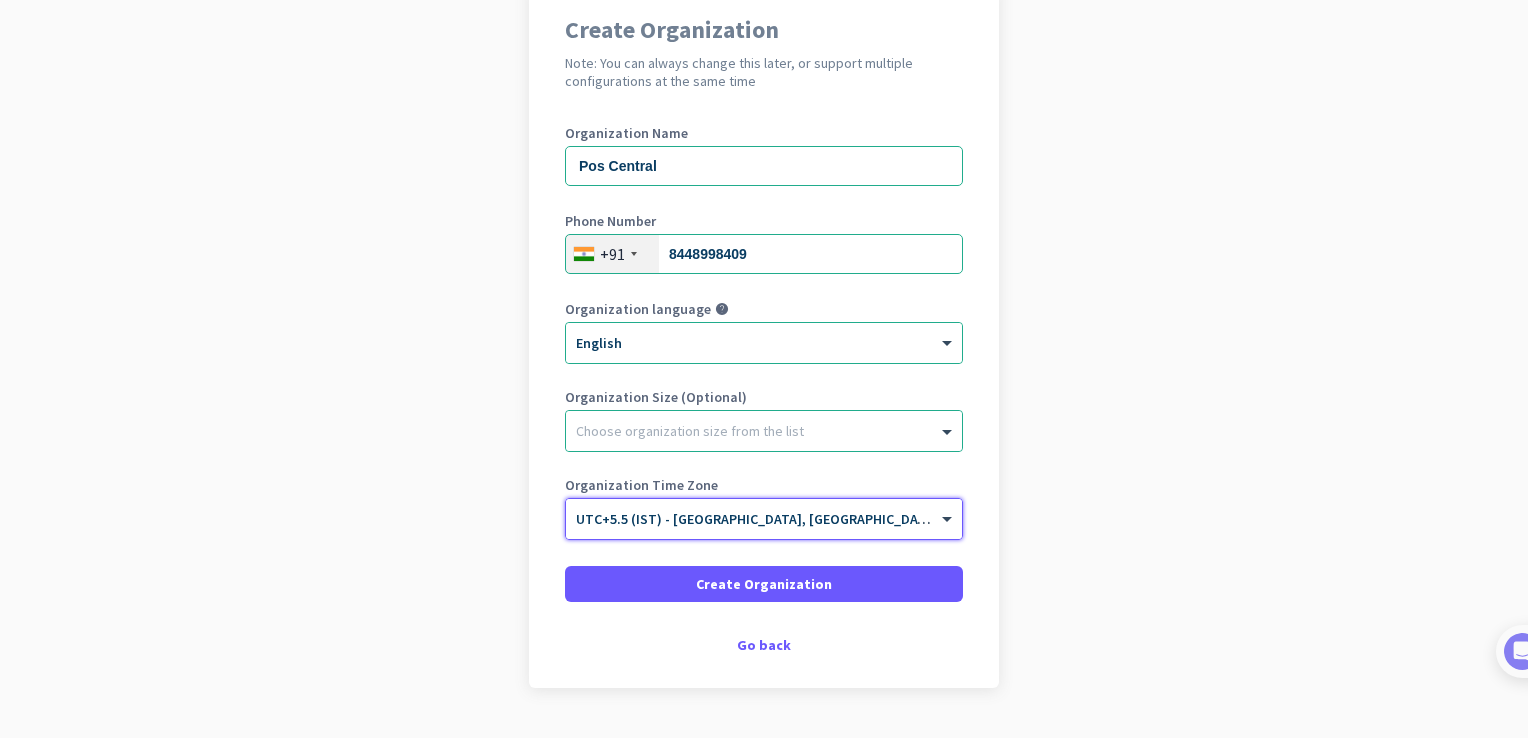 scroll, scrollTop: 229, scrollLeft: 0, axis: vertical 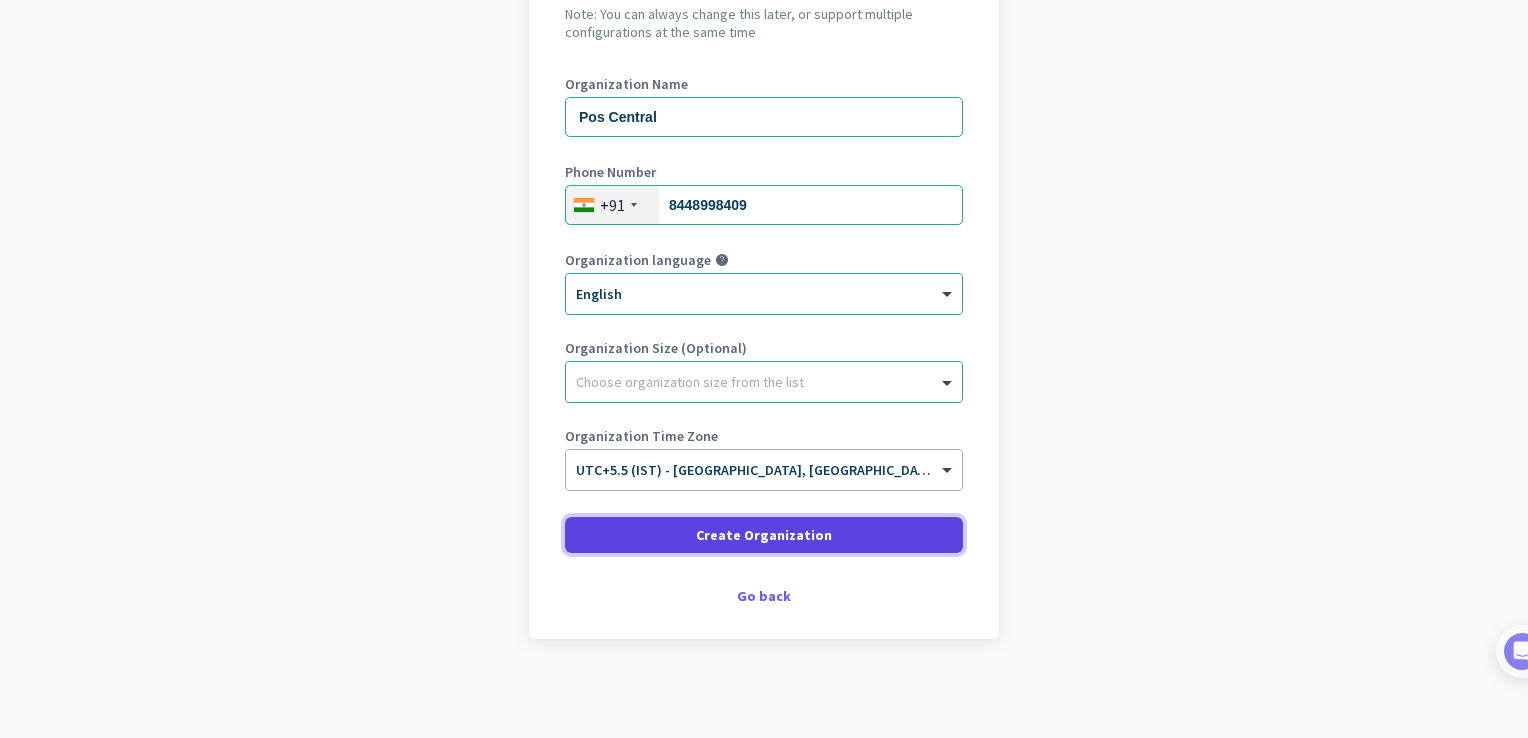 click on "Create Organization" 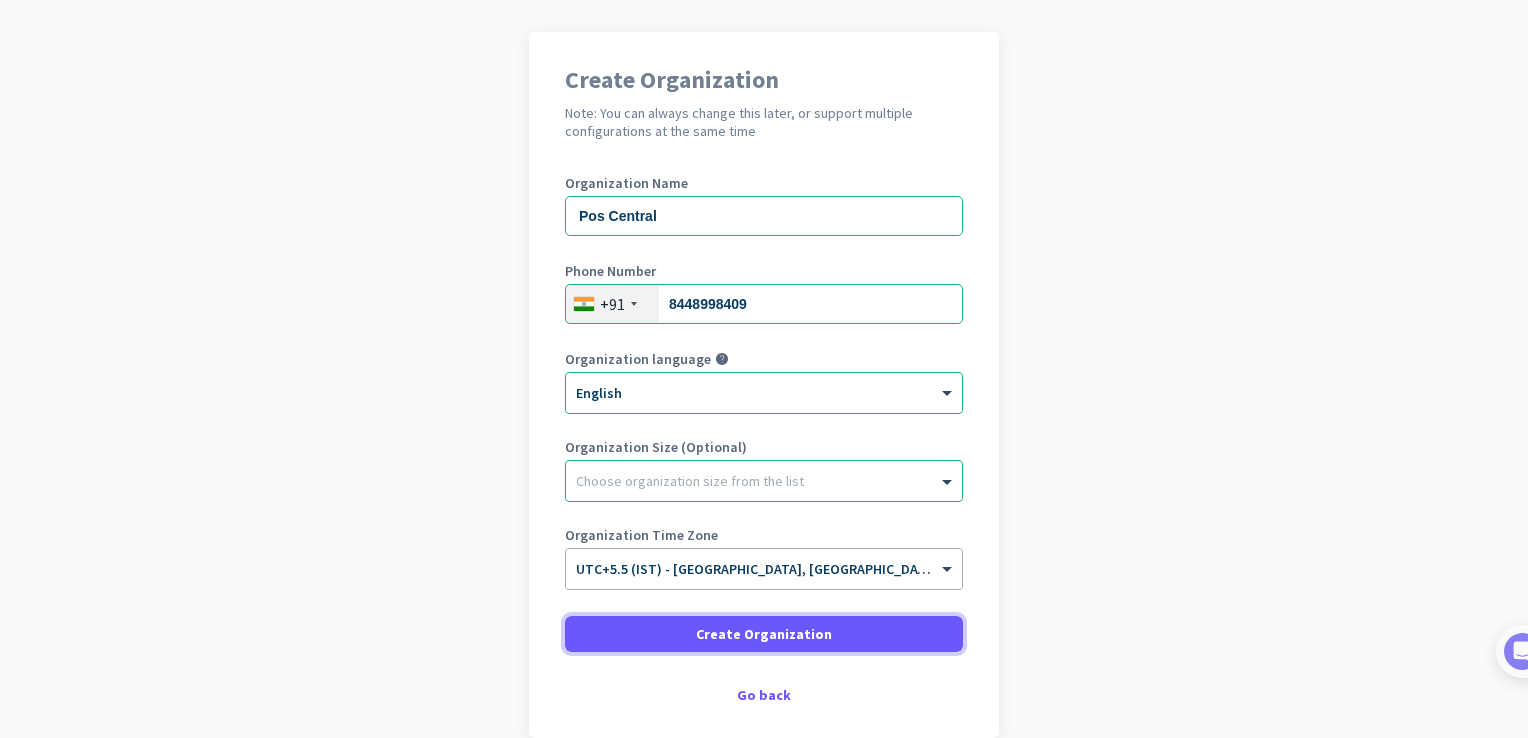 scroll, scrollTop: 129, scrollLeft: 0, axis: vertical 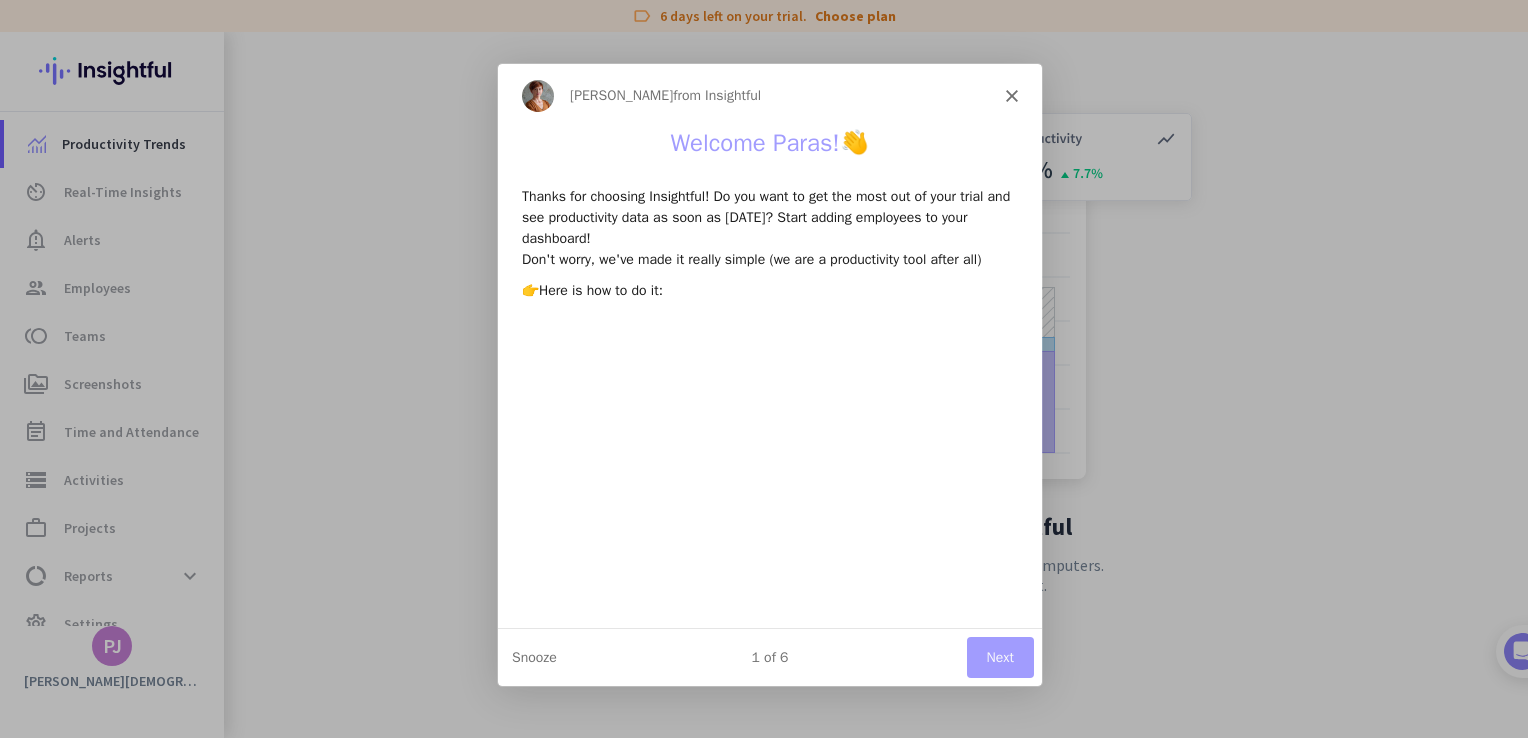 click 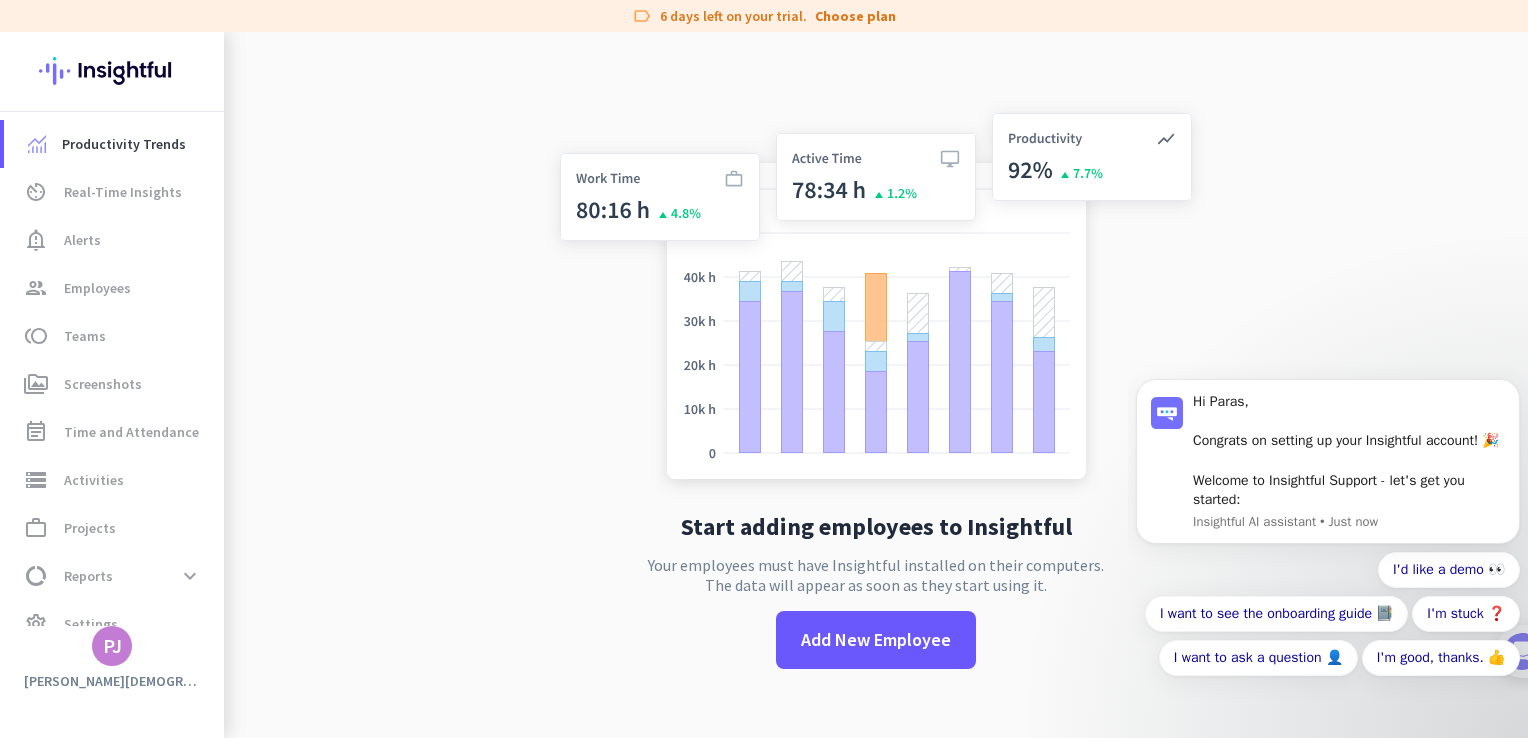 scroll, scrollTop: 0, scrollLeft: 0, axis: both 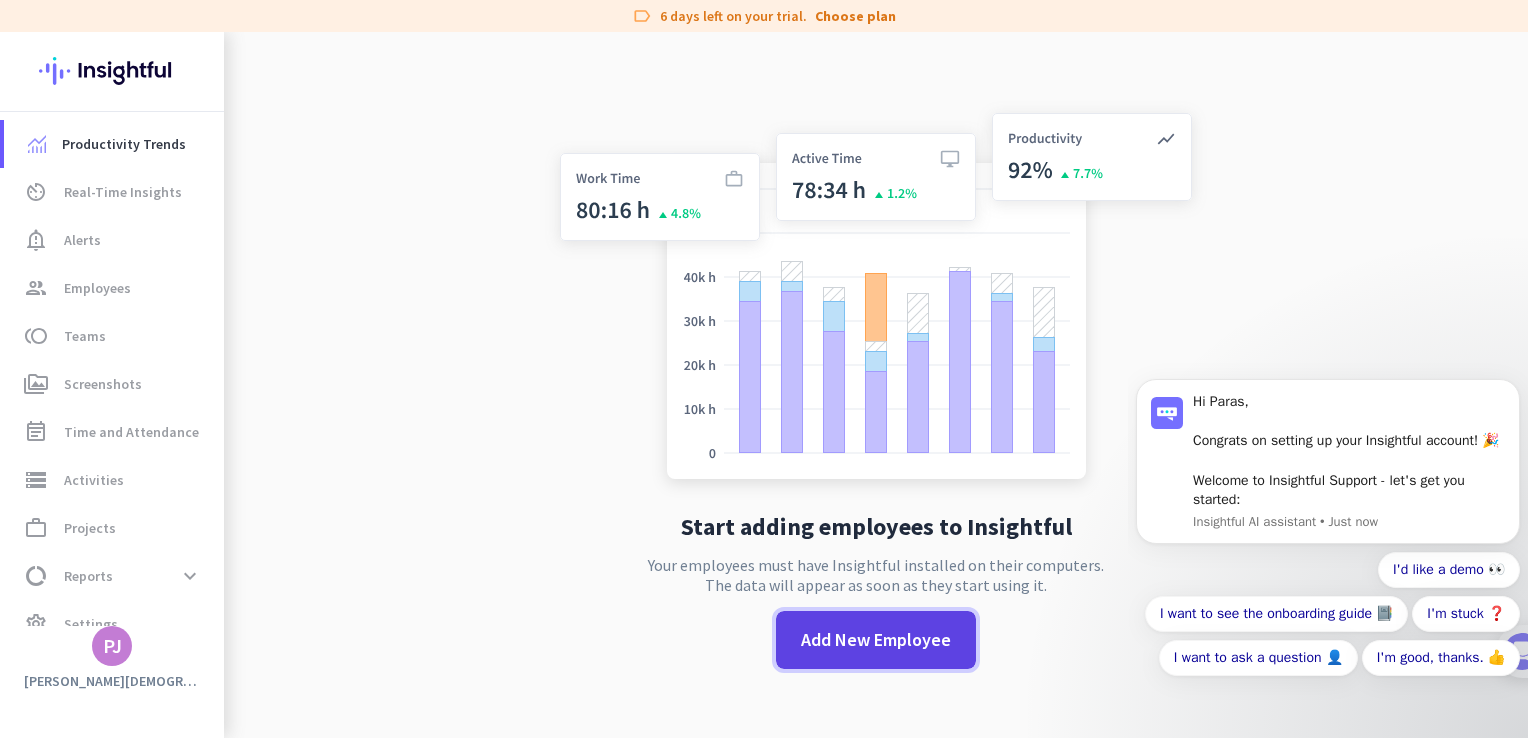 click on "Add New Employee" 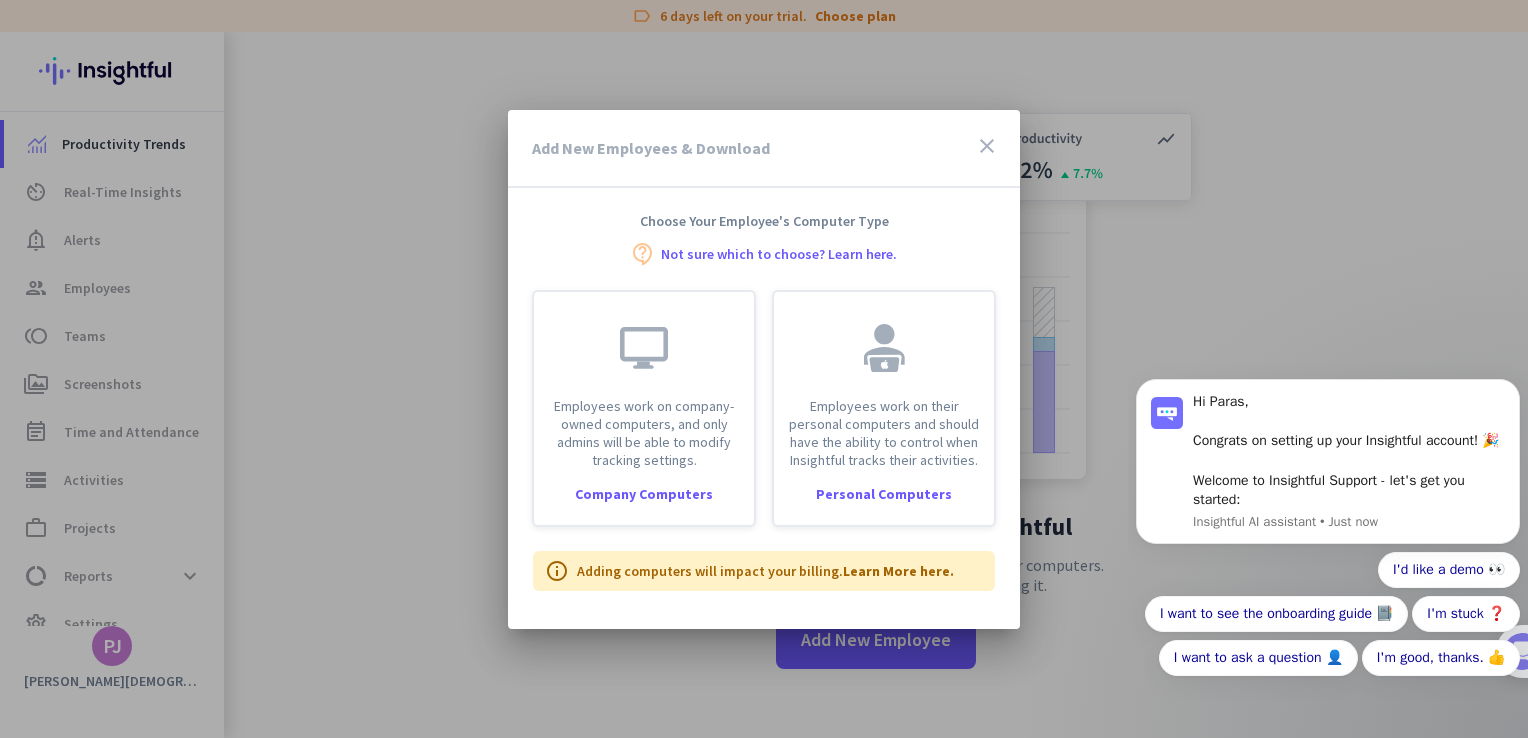 click on "close" at bounding box center (987, 146) 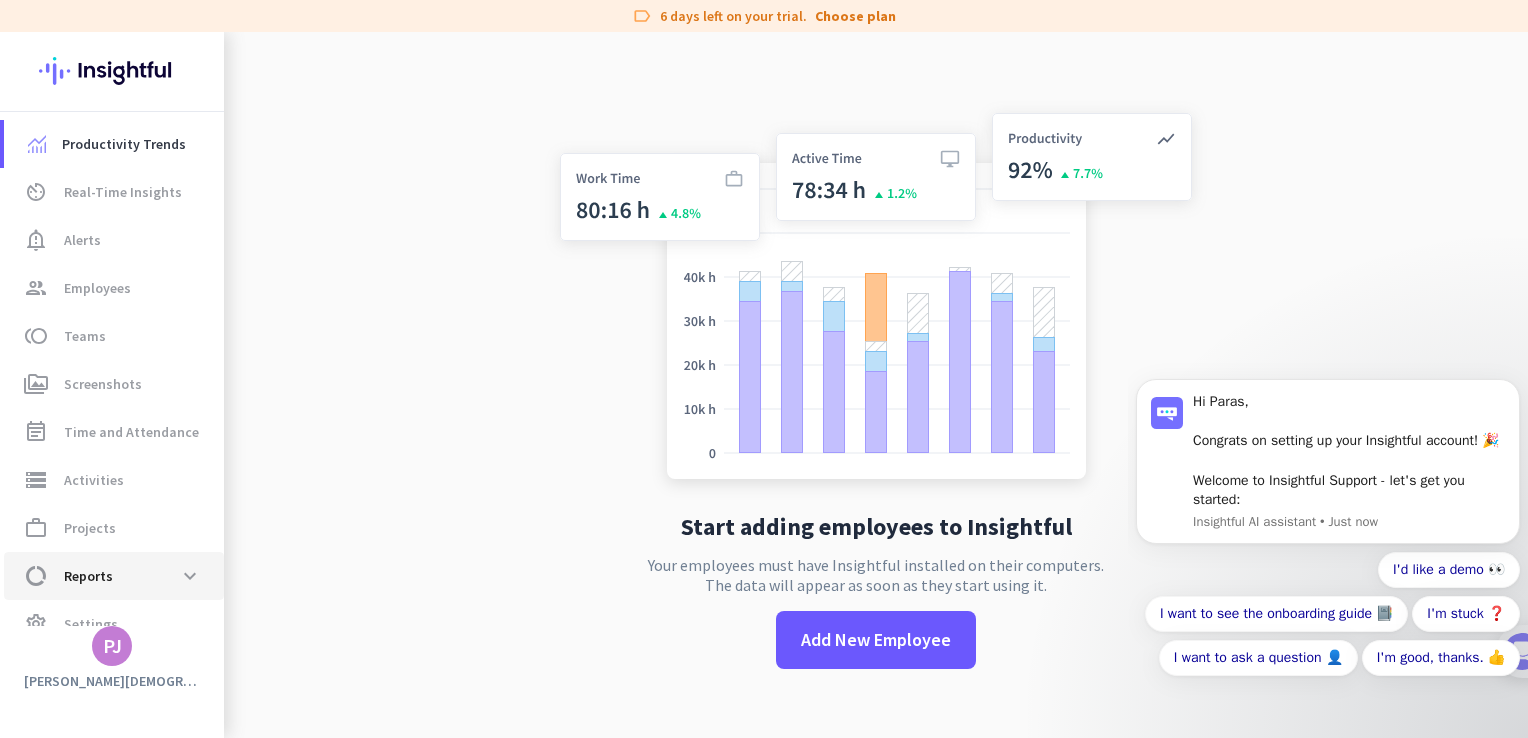 scroll, scrollTop: 29, scrollLeft: 0, axis: vertical 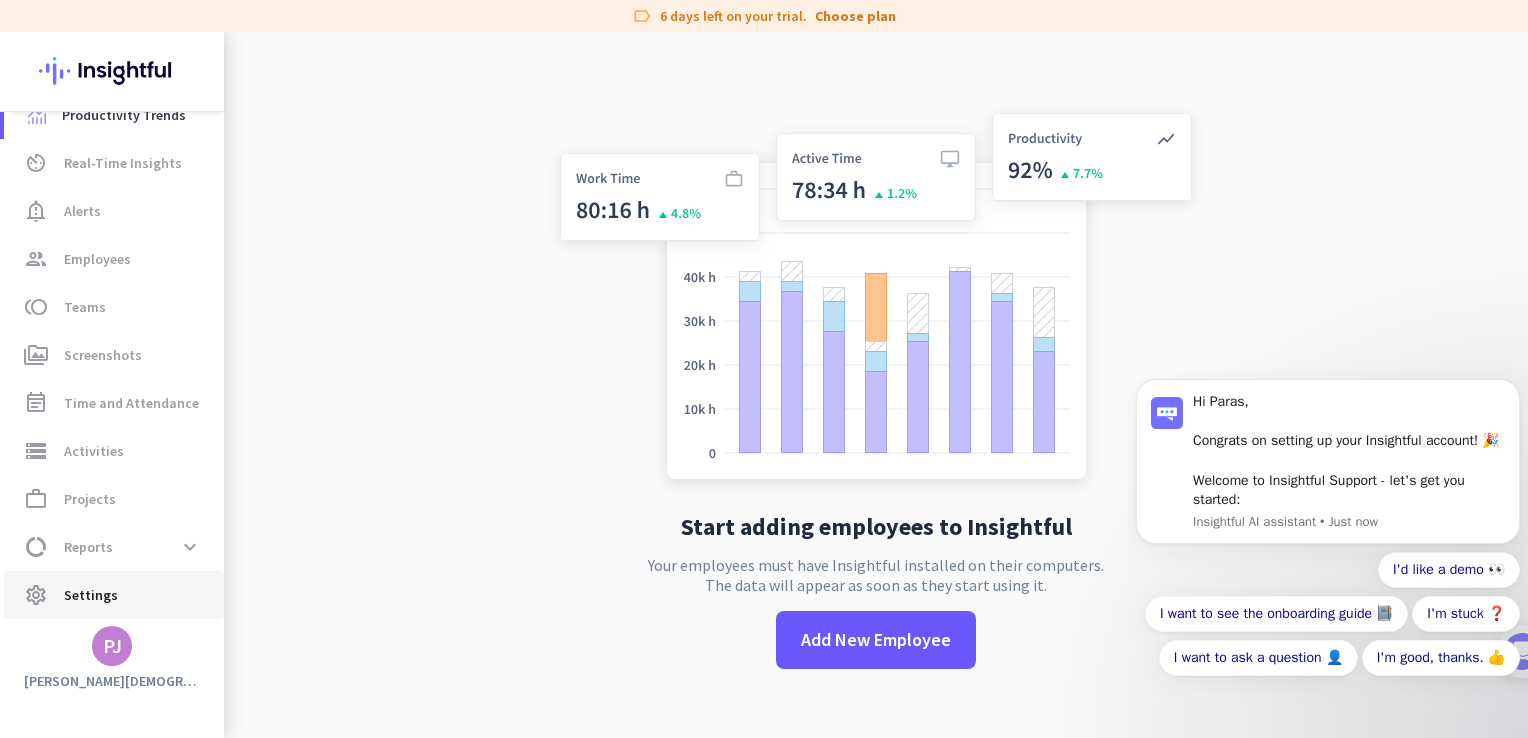 click on "settings  Settings" 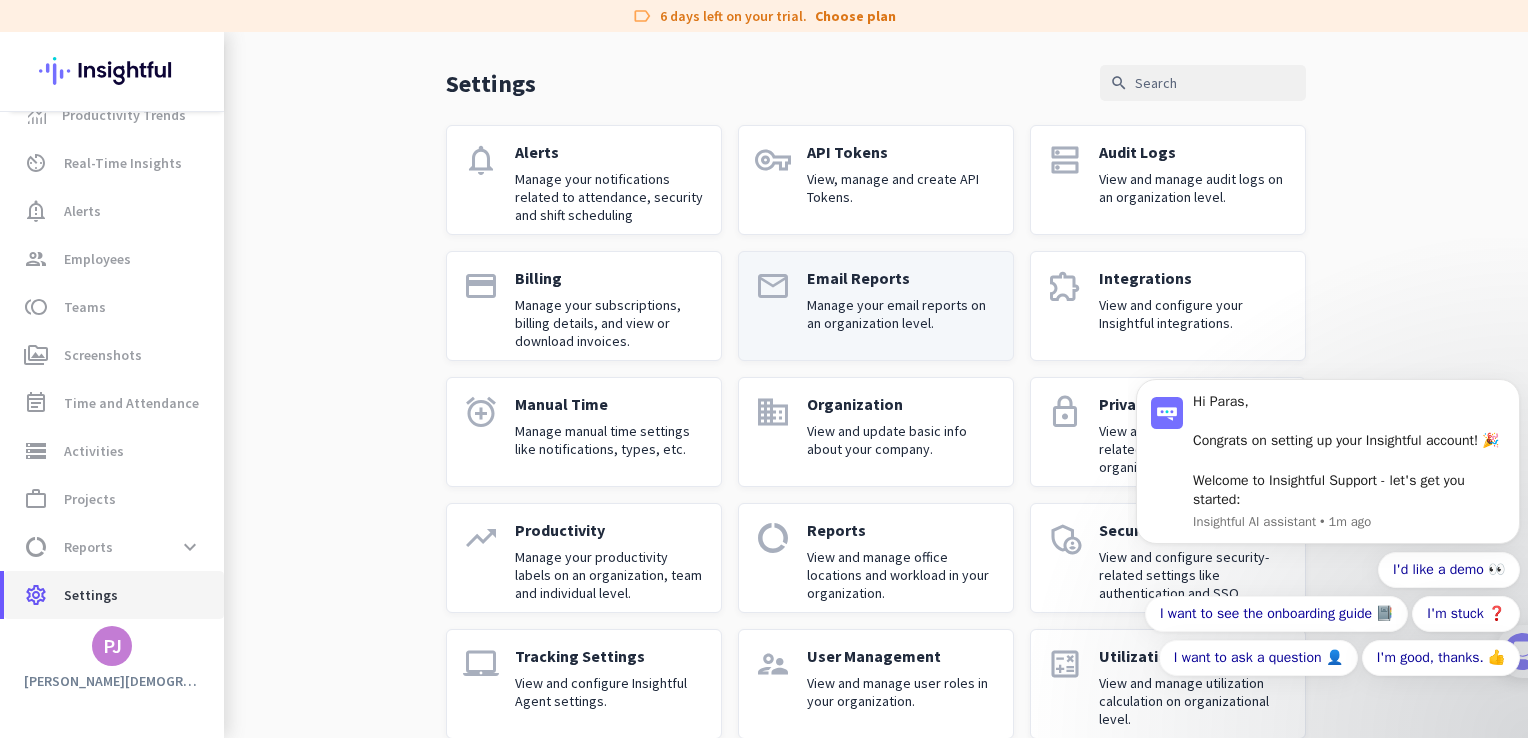 scroll, scrollTop: 96, scrollLeft: 0, axis: vertical 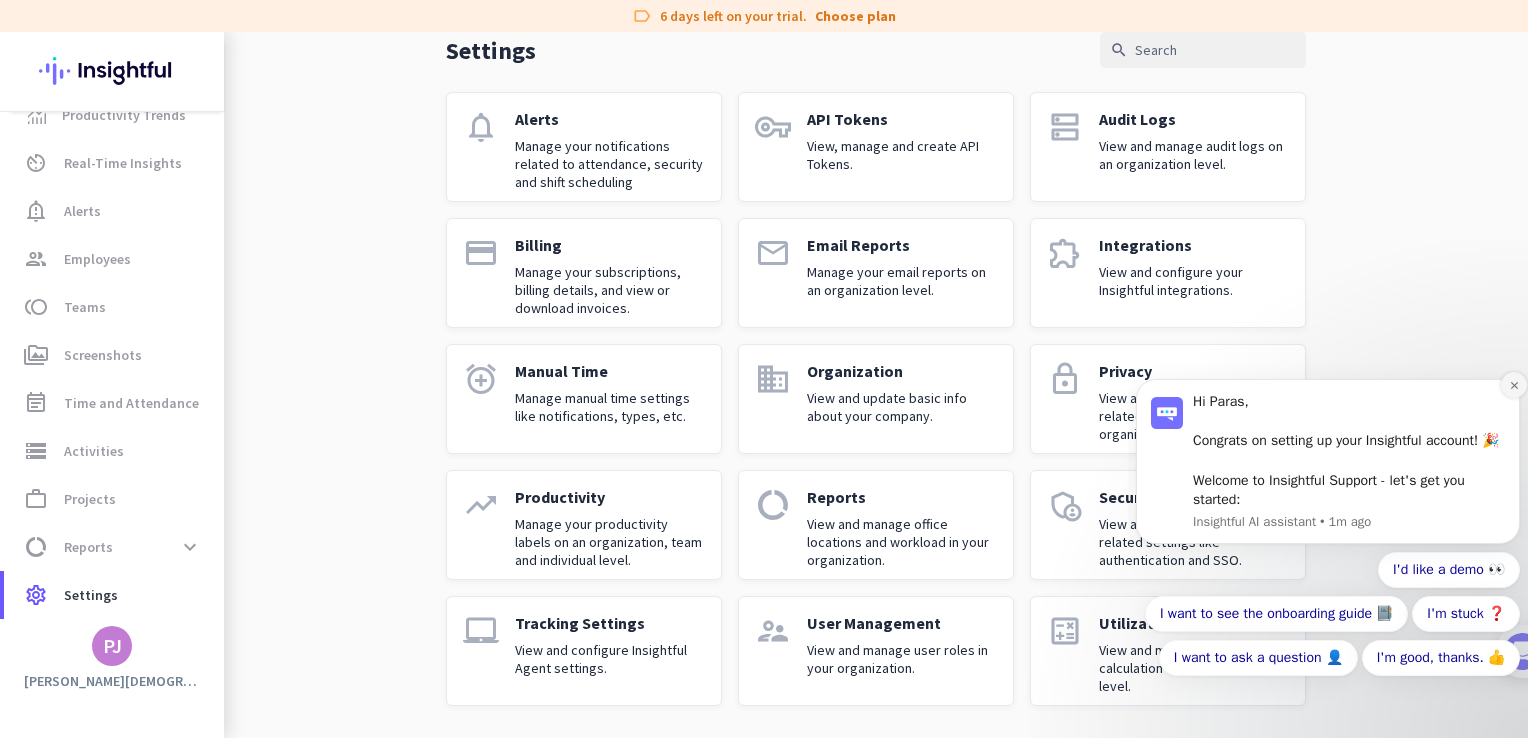 click at bounding box center (1514, 385) 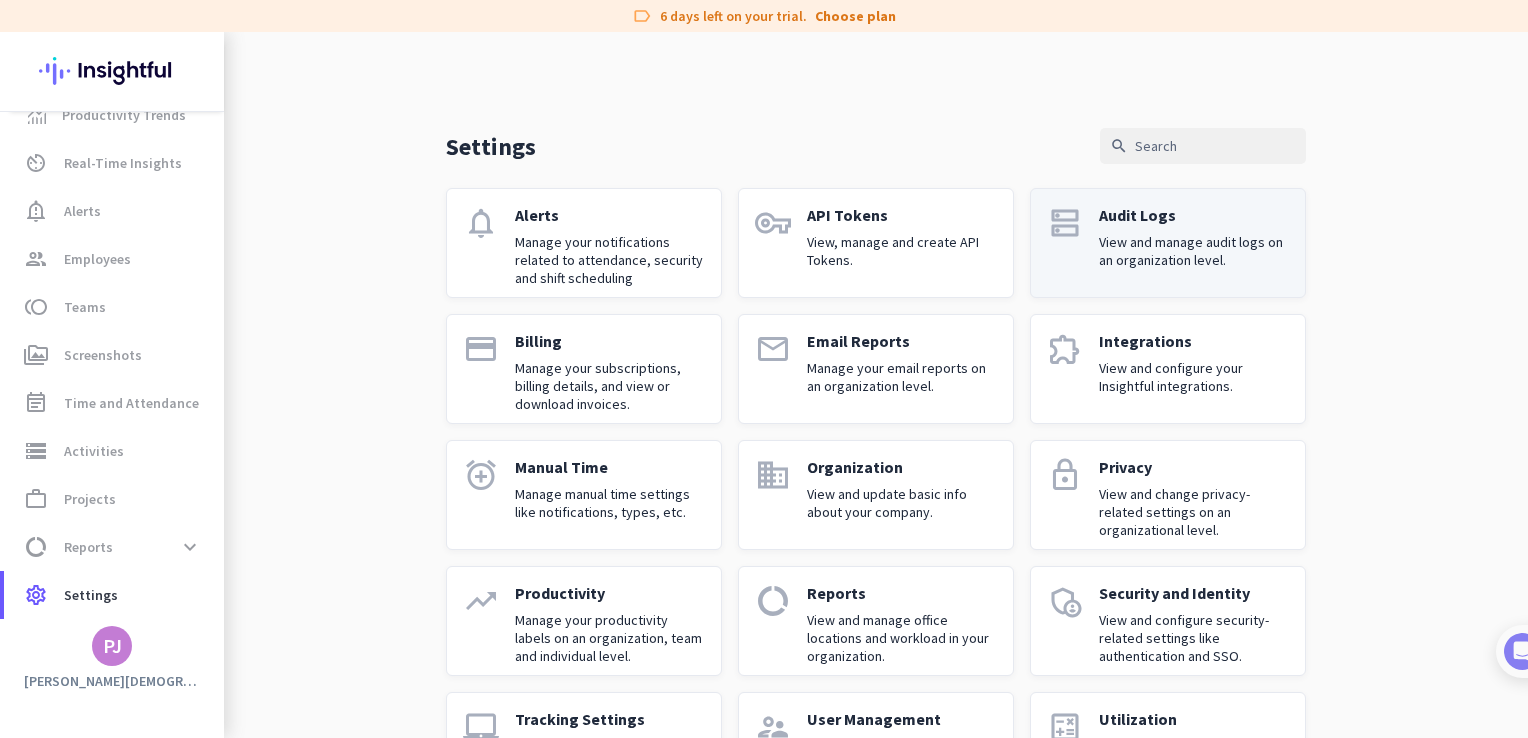 scroll, scrollTop: 96, scrollLeft: 0, axis: vertical 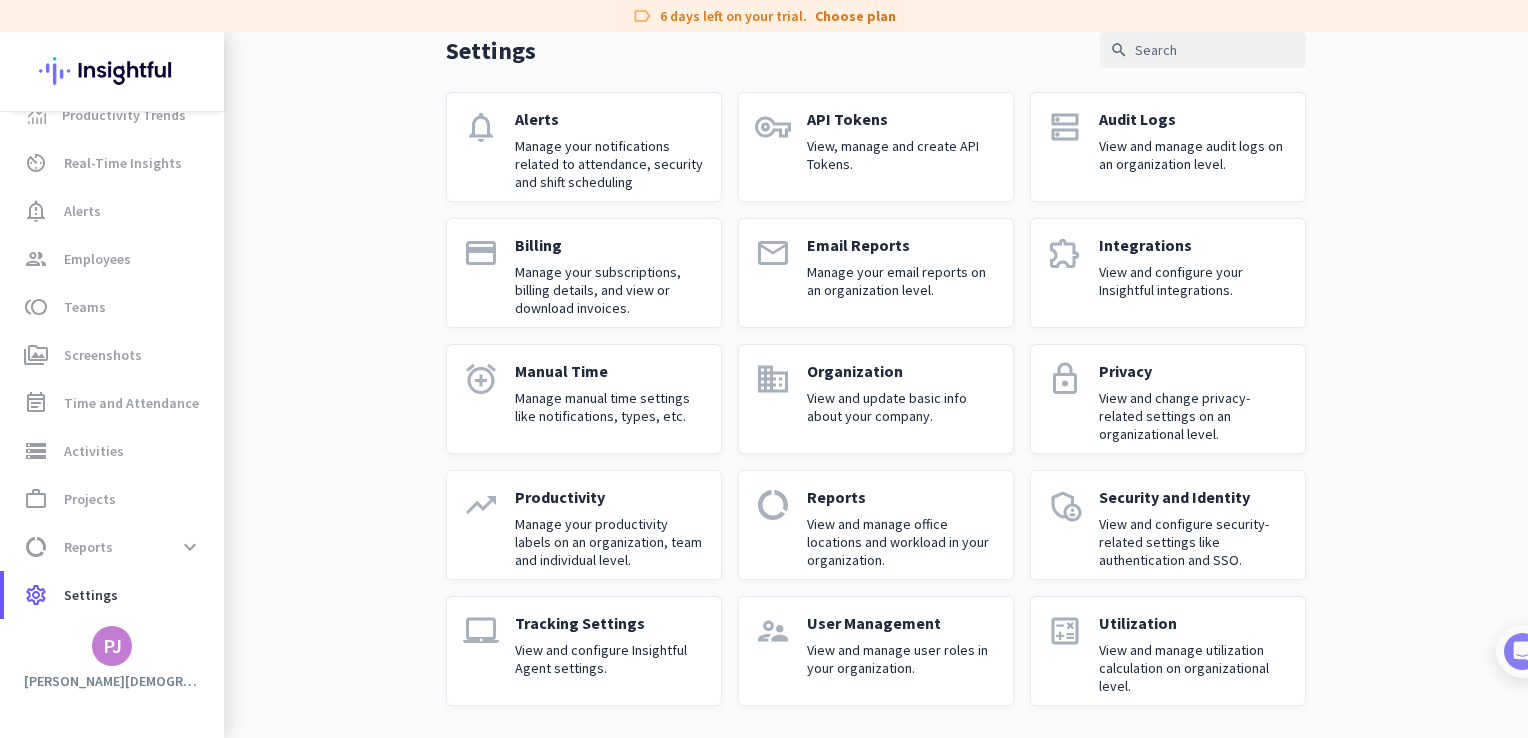 click on "Tracking Settings View and configure Insightful Agent settings." 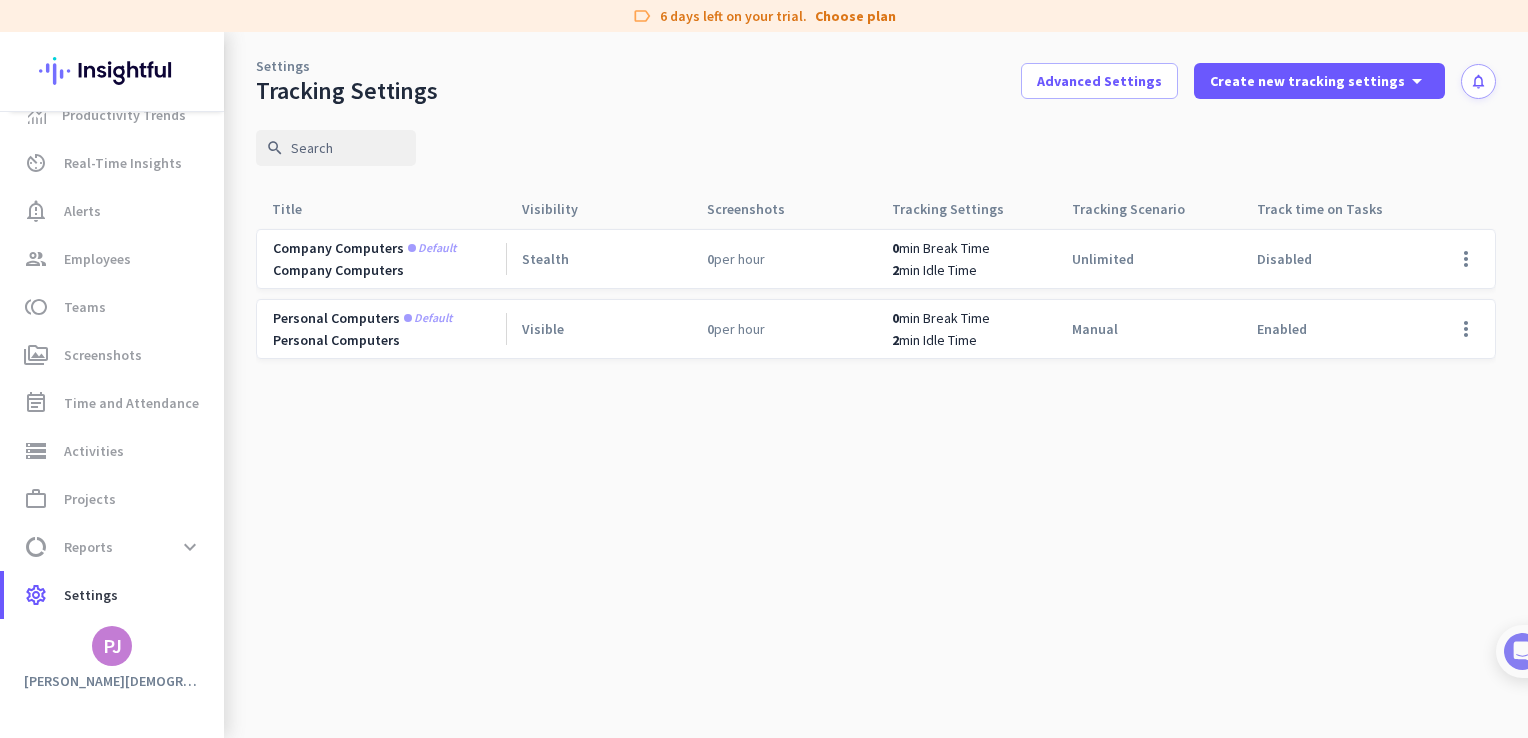 scroll, scrollTop: 0, scrollLeft: 0, axis: both 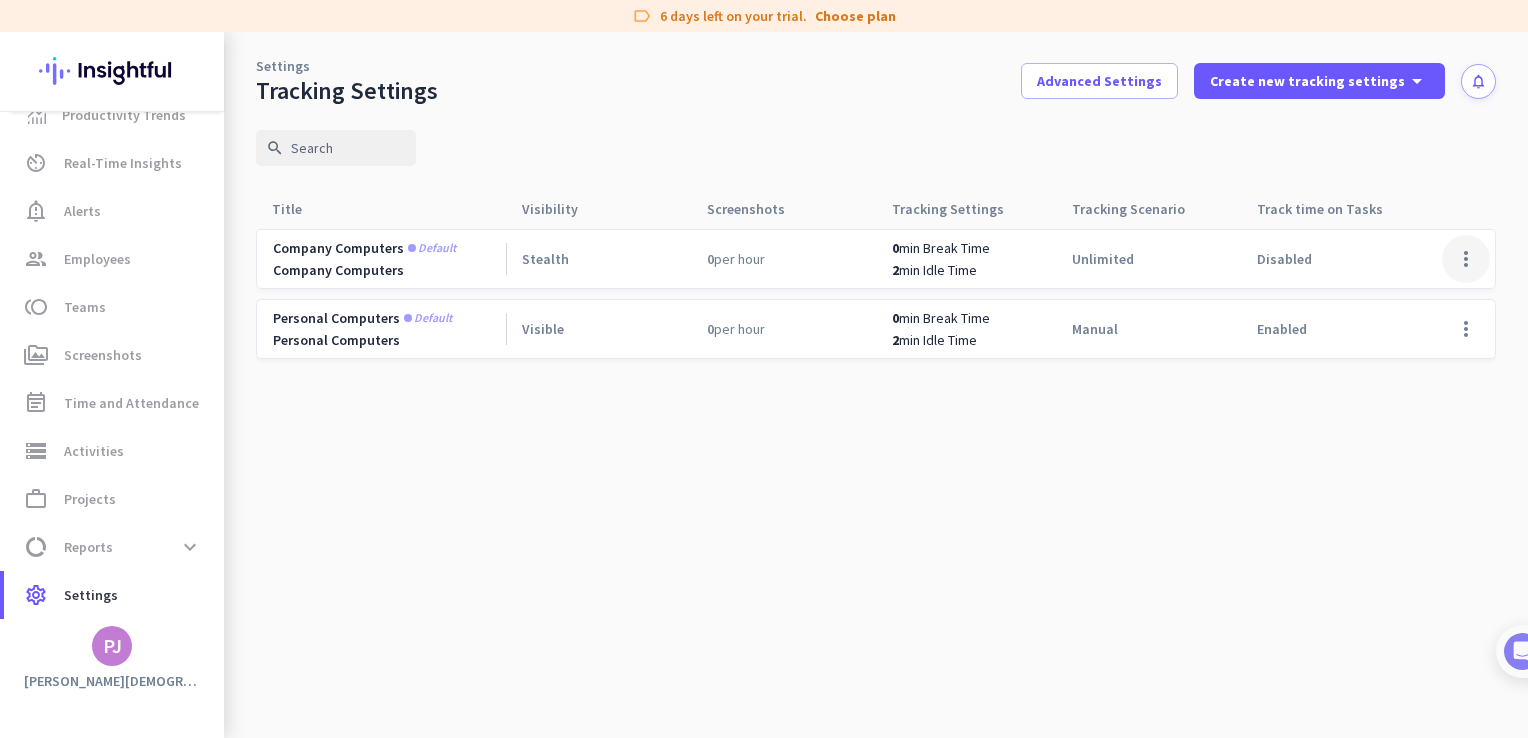 click 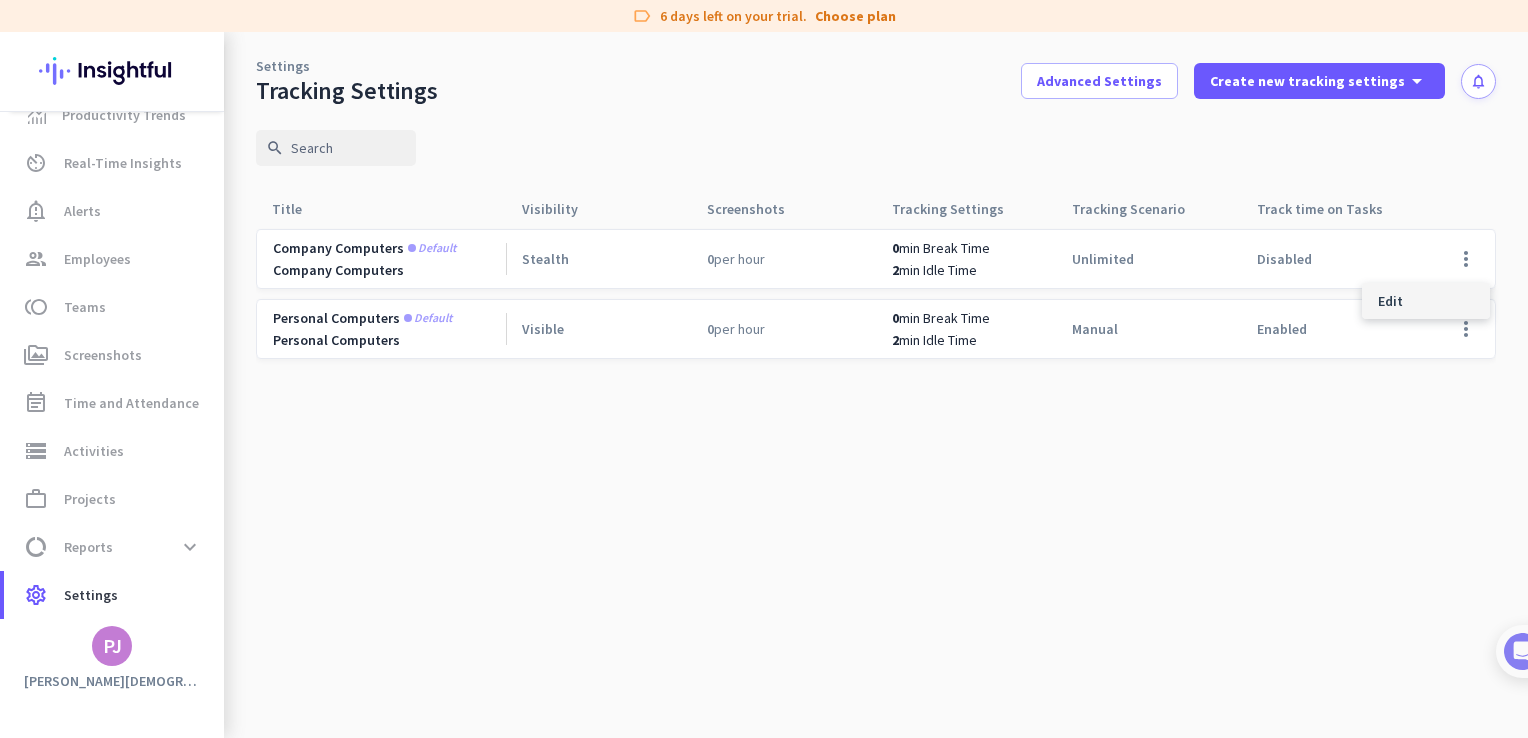 click on "Edit" at bounding box center [1426, 301] 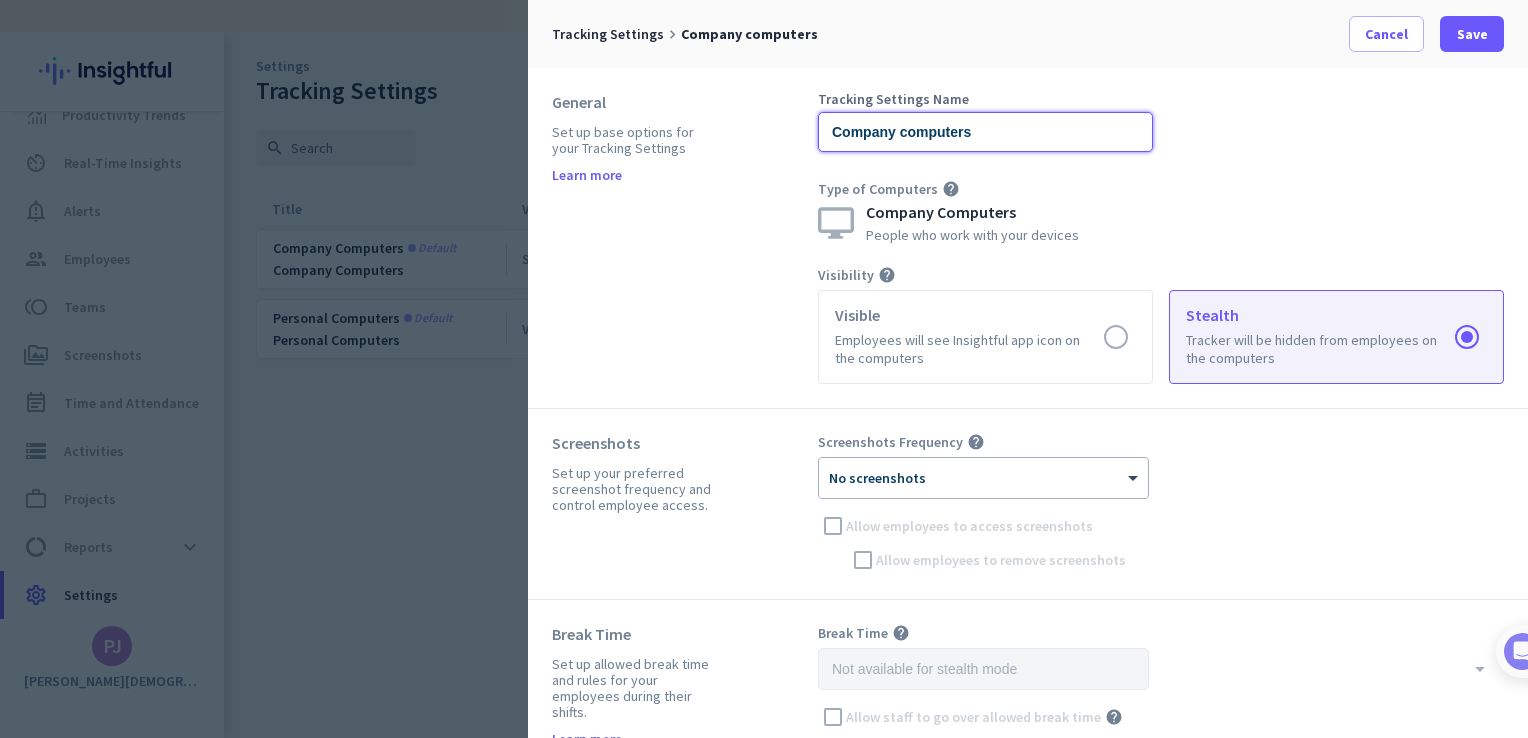 click on "Company computers" at bounding box center (985, 132) 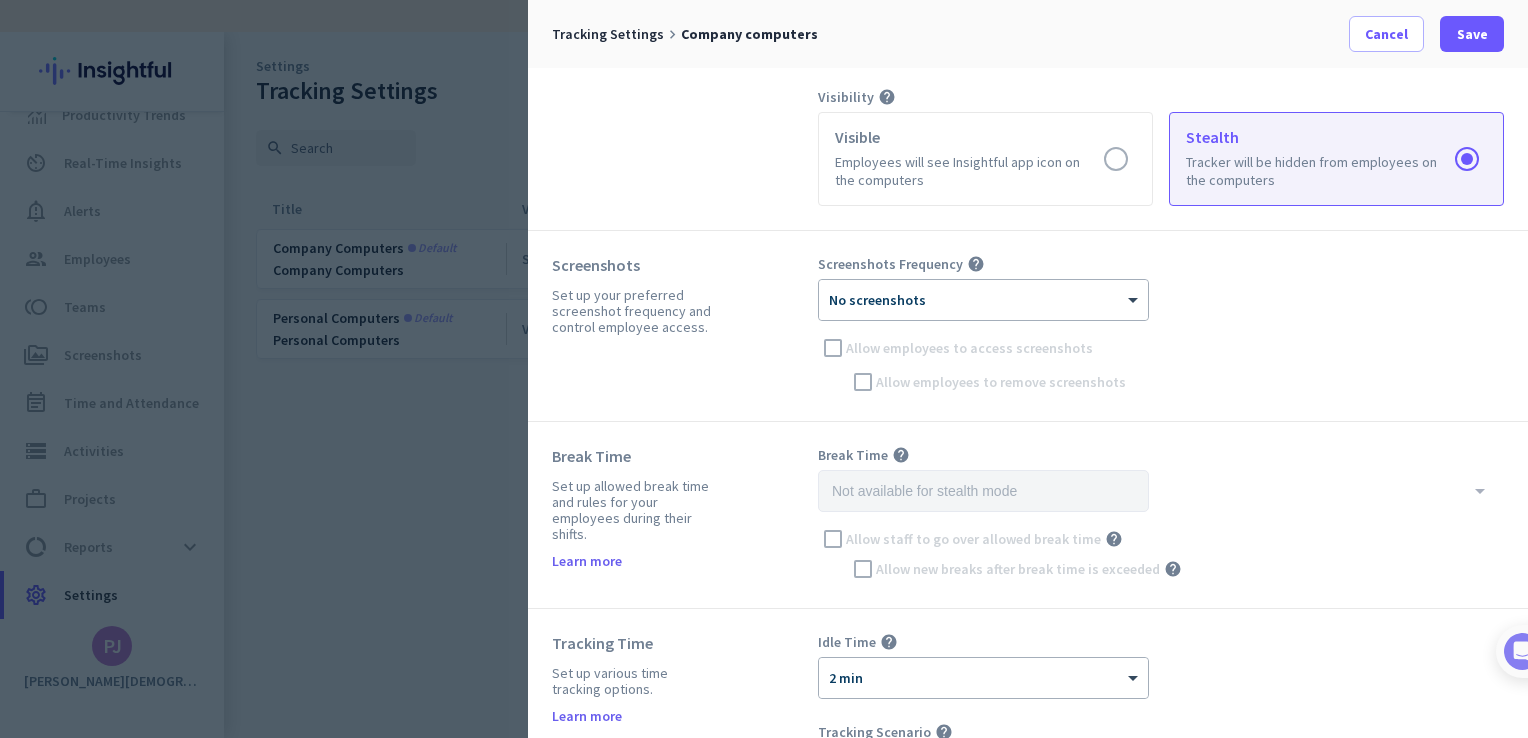 scroll, scrollTop: 200, scrollLeft: 0, axis: vertical 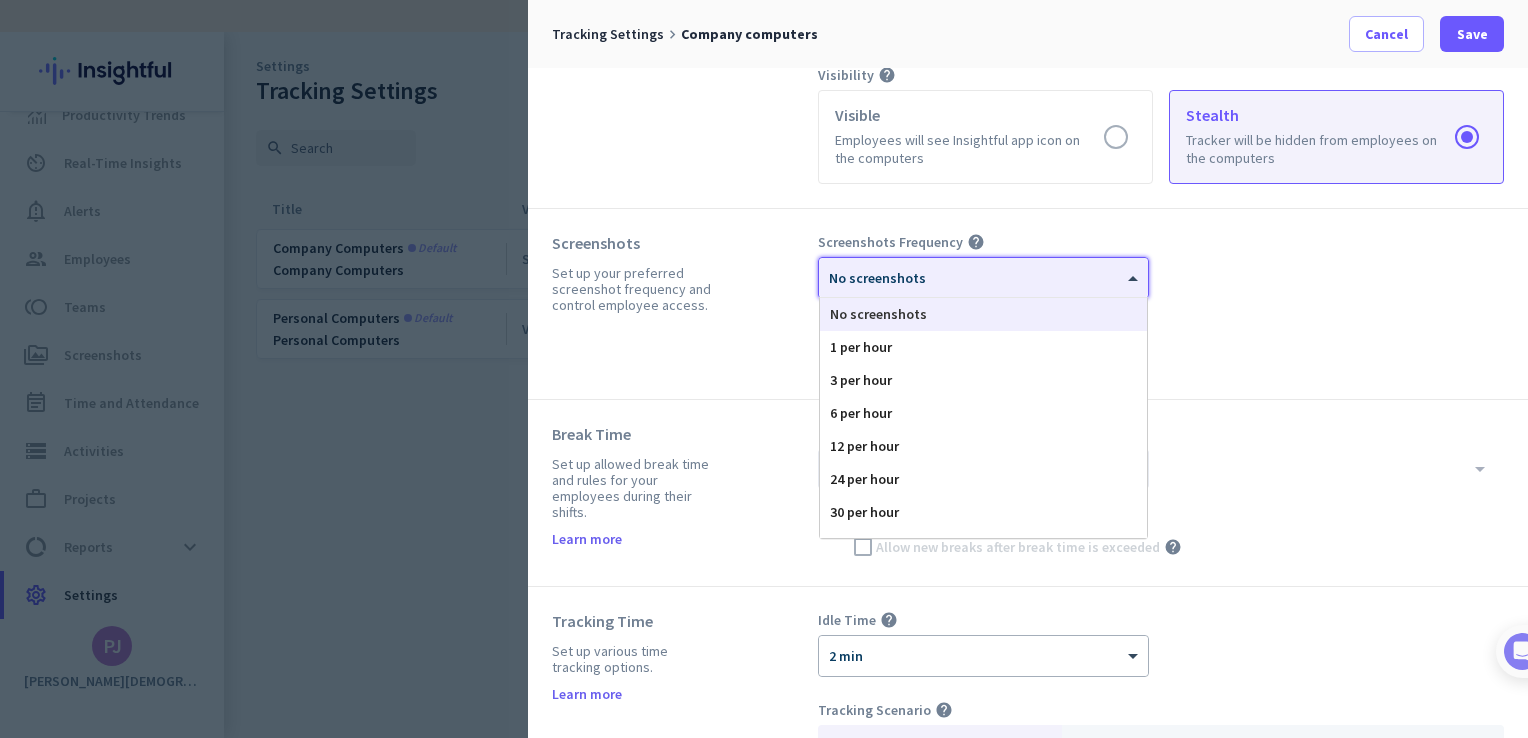 click on "× No screenshots" at bounding box center [983, 278] 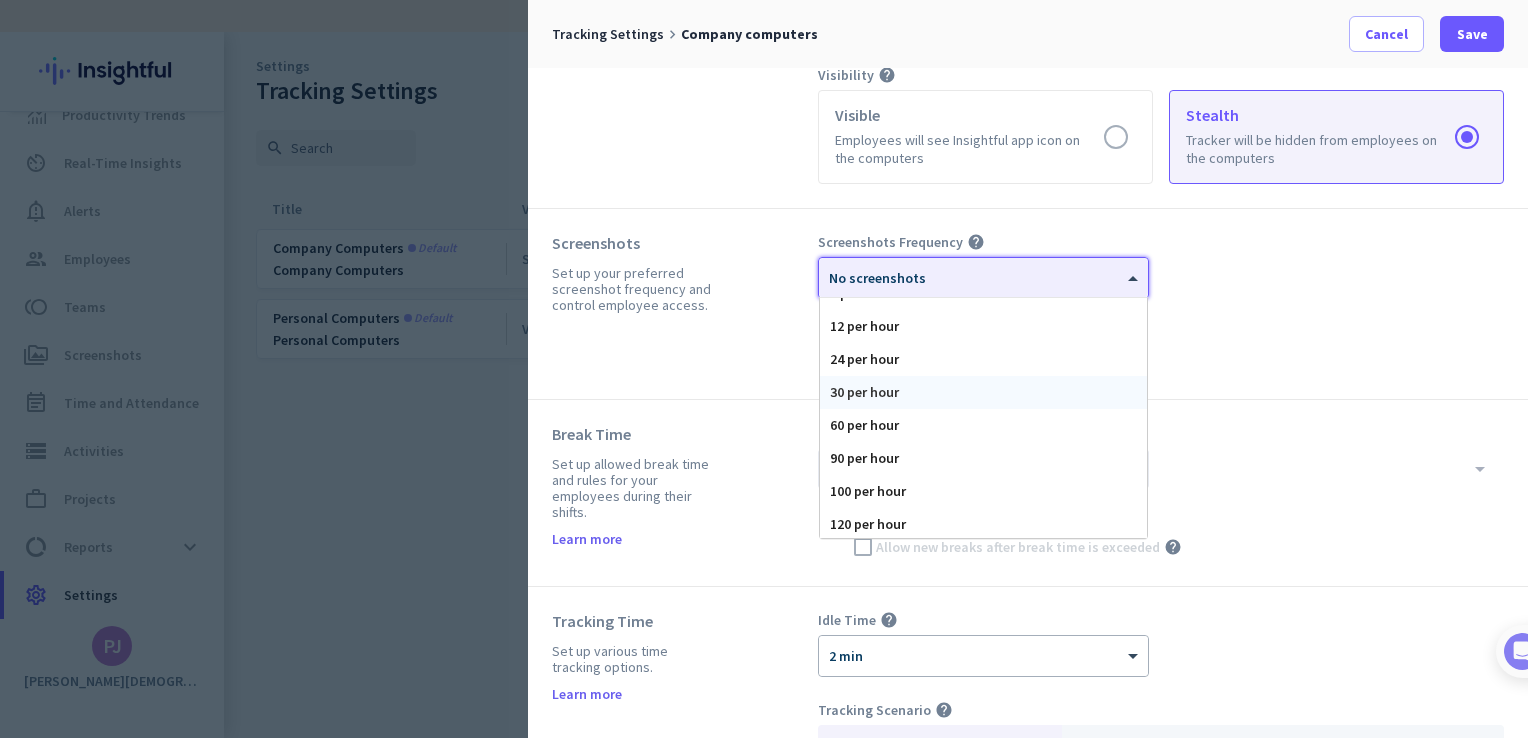 scroll, scrollTop: 123, scrollLeft: 0, axis: vertical 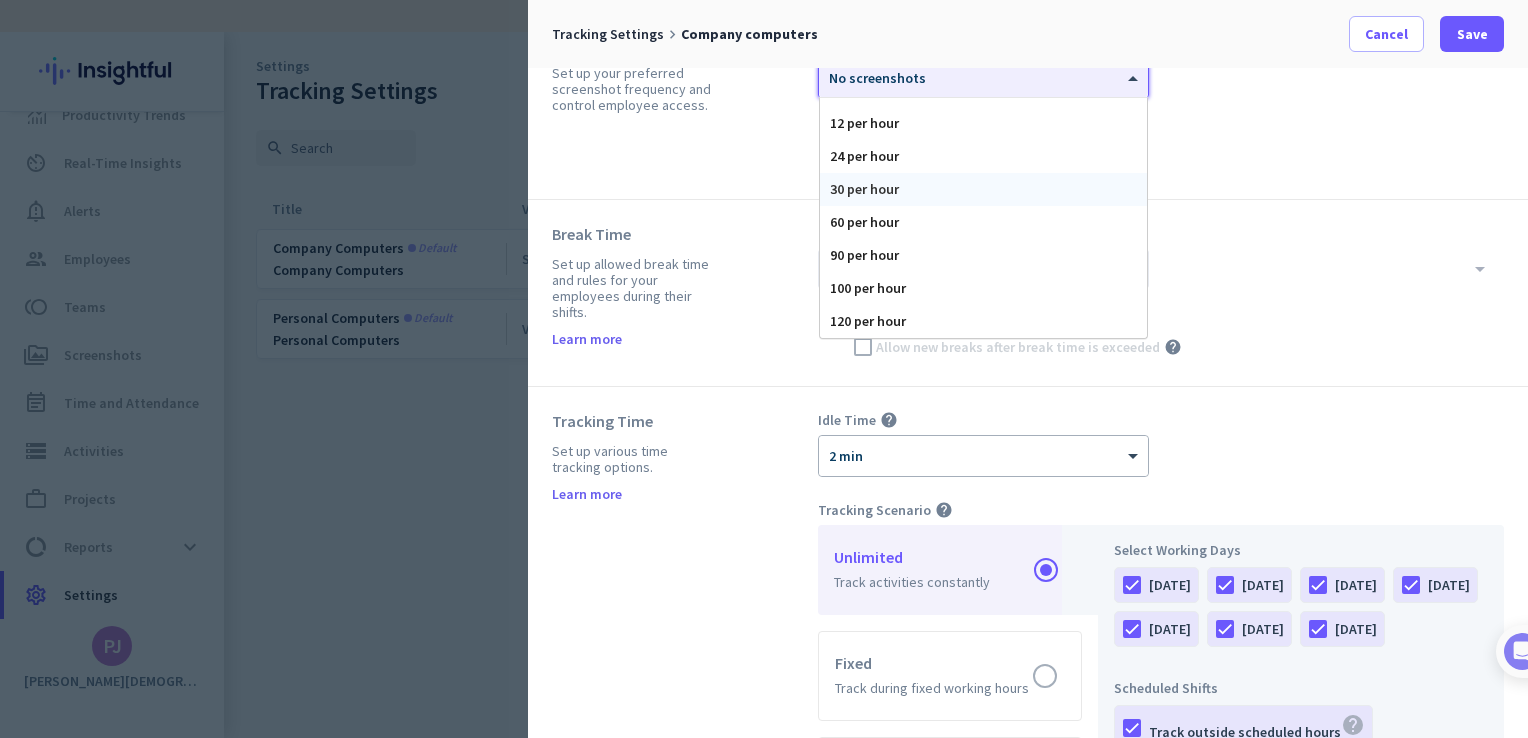click on "30 per hour" at bounding box center (983, 189) 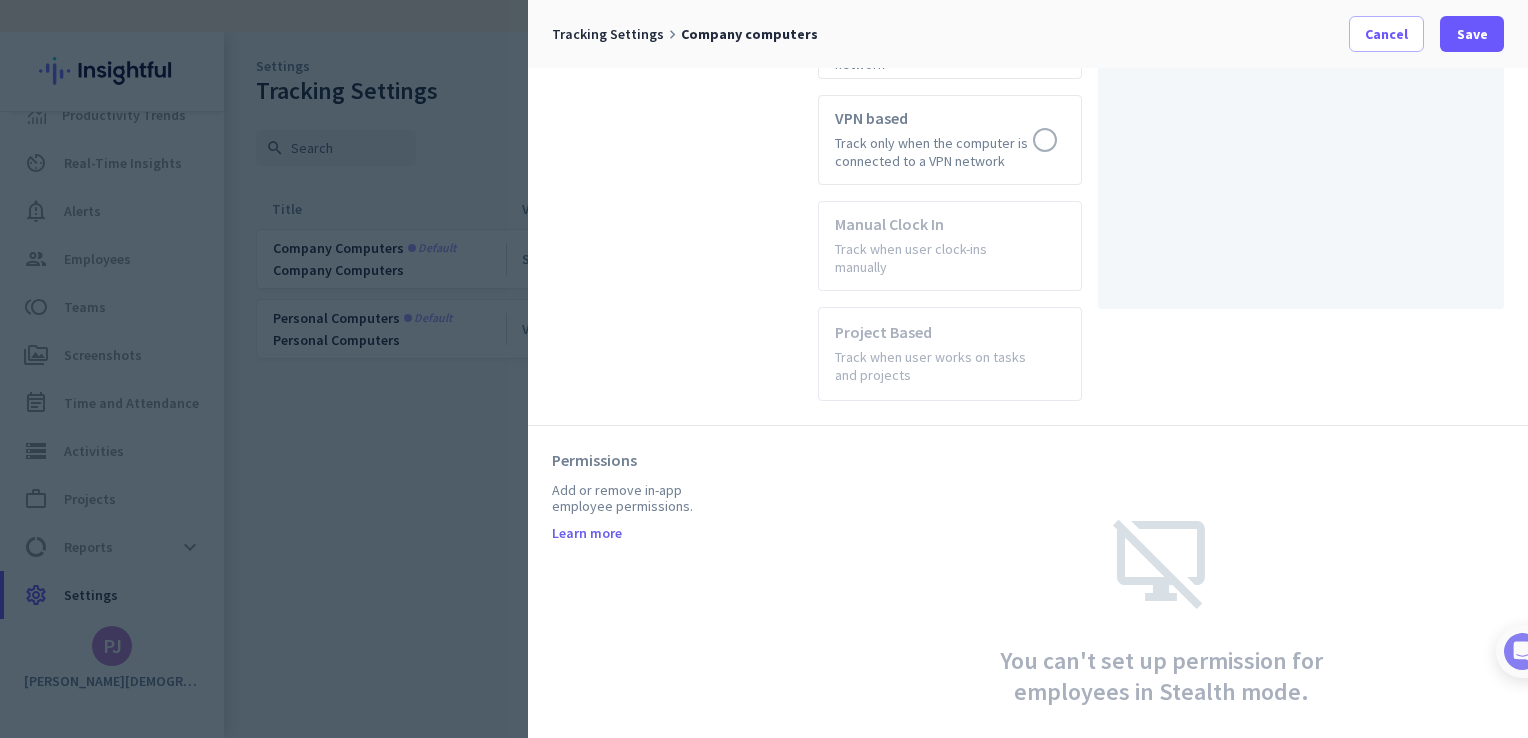 scroll, scrollTop: 1181, scrollLeft: 0, axis: vertical 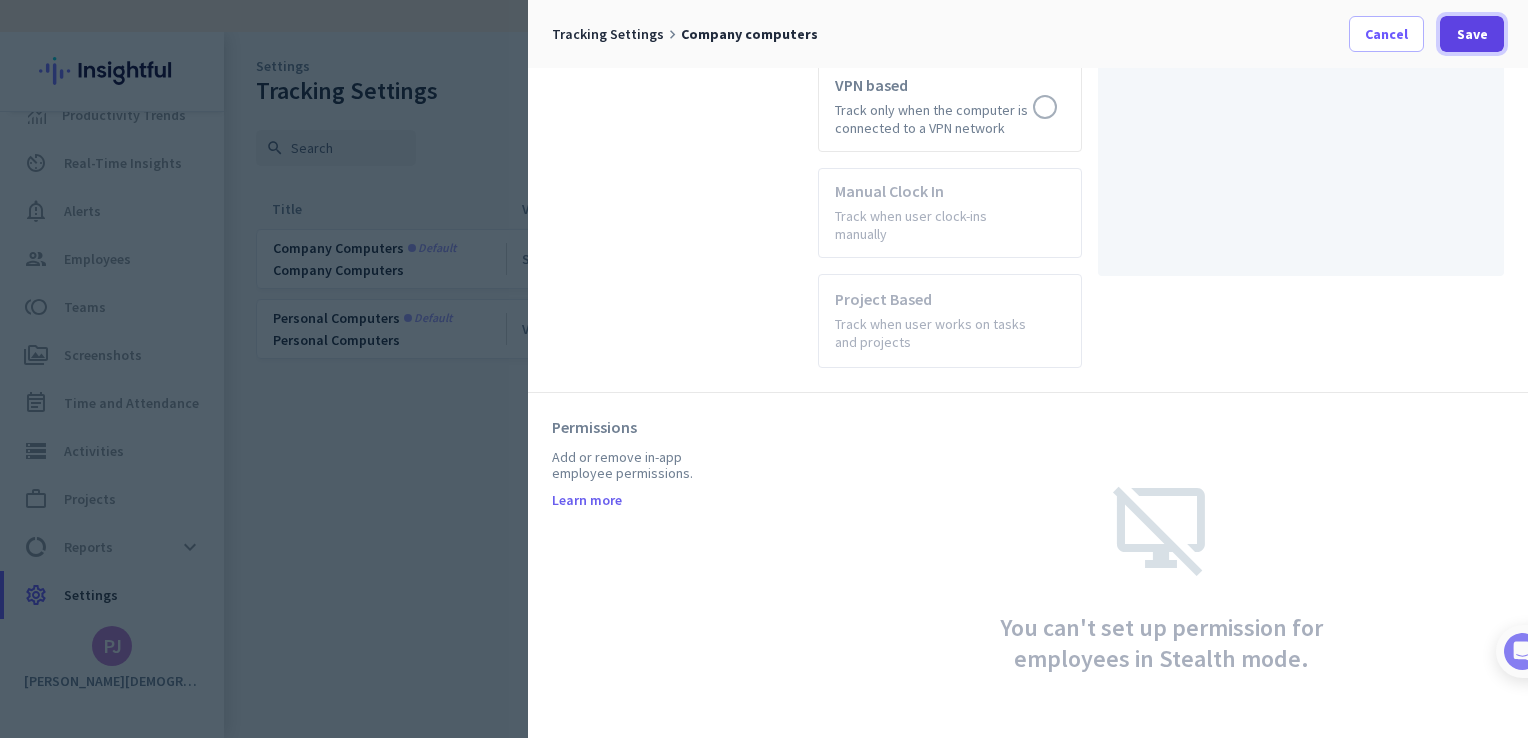 click on "Save" at bounding box center [1472, 34] 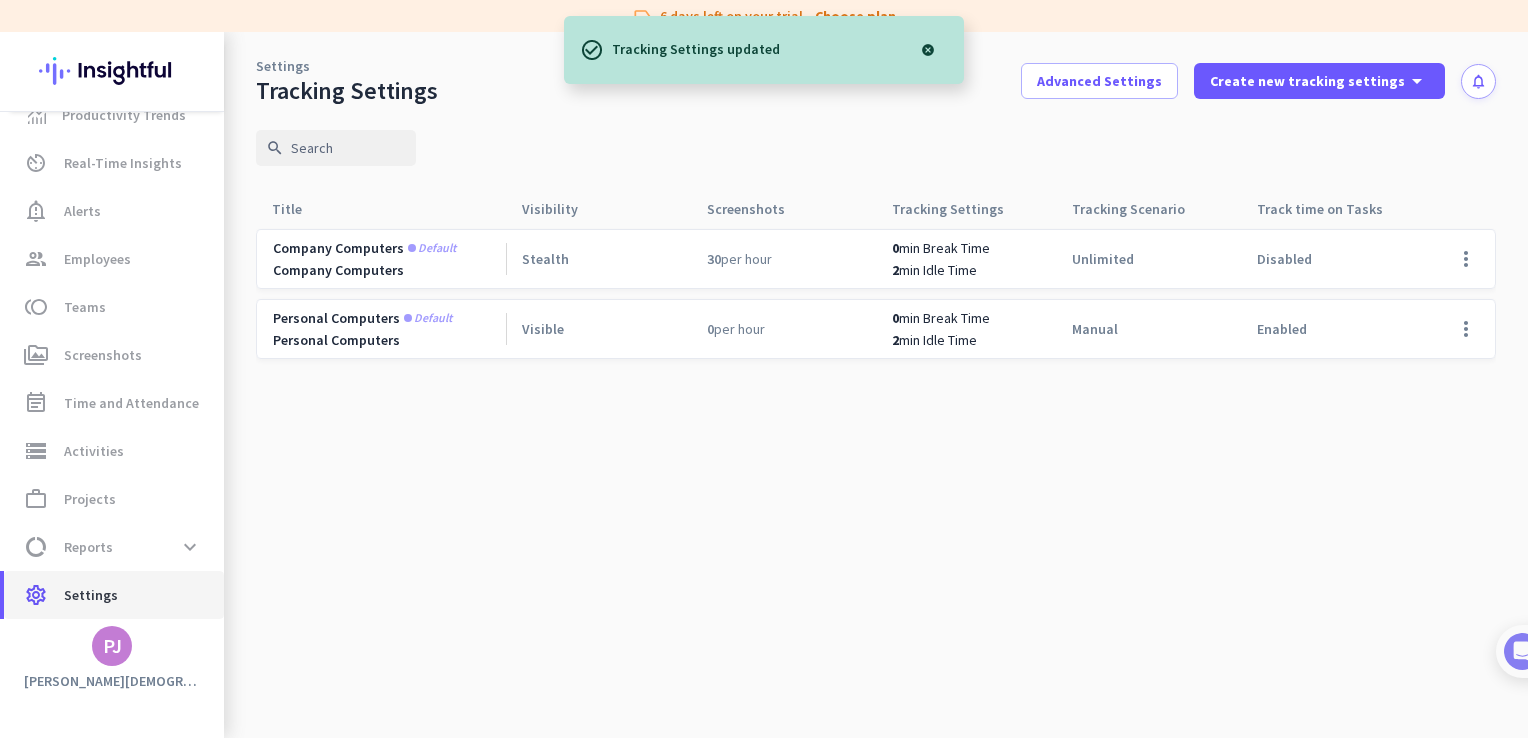 click on "settings  Settings" 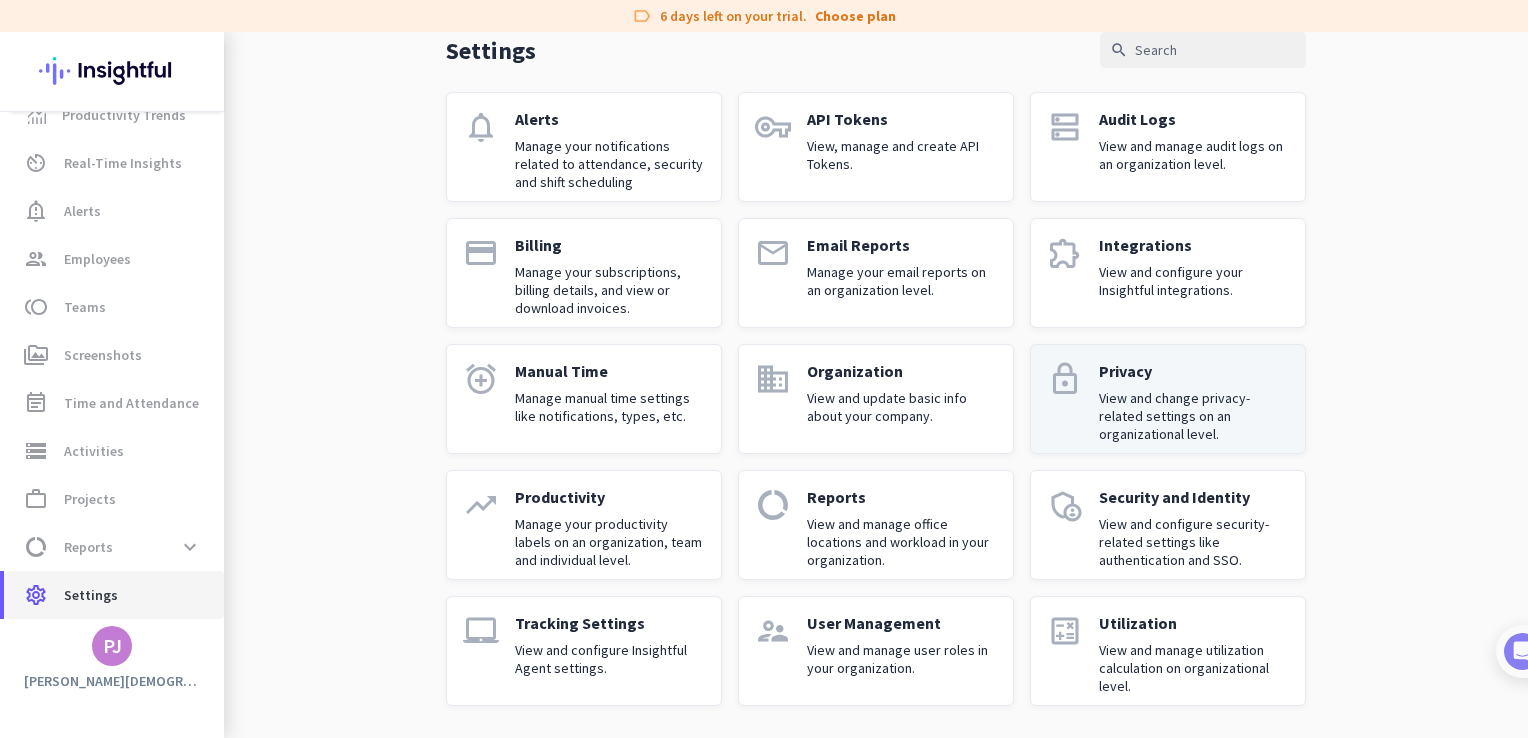 scroll, scrollTop: 0, scrollLeft: 0, axis: both 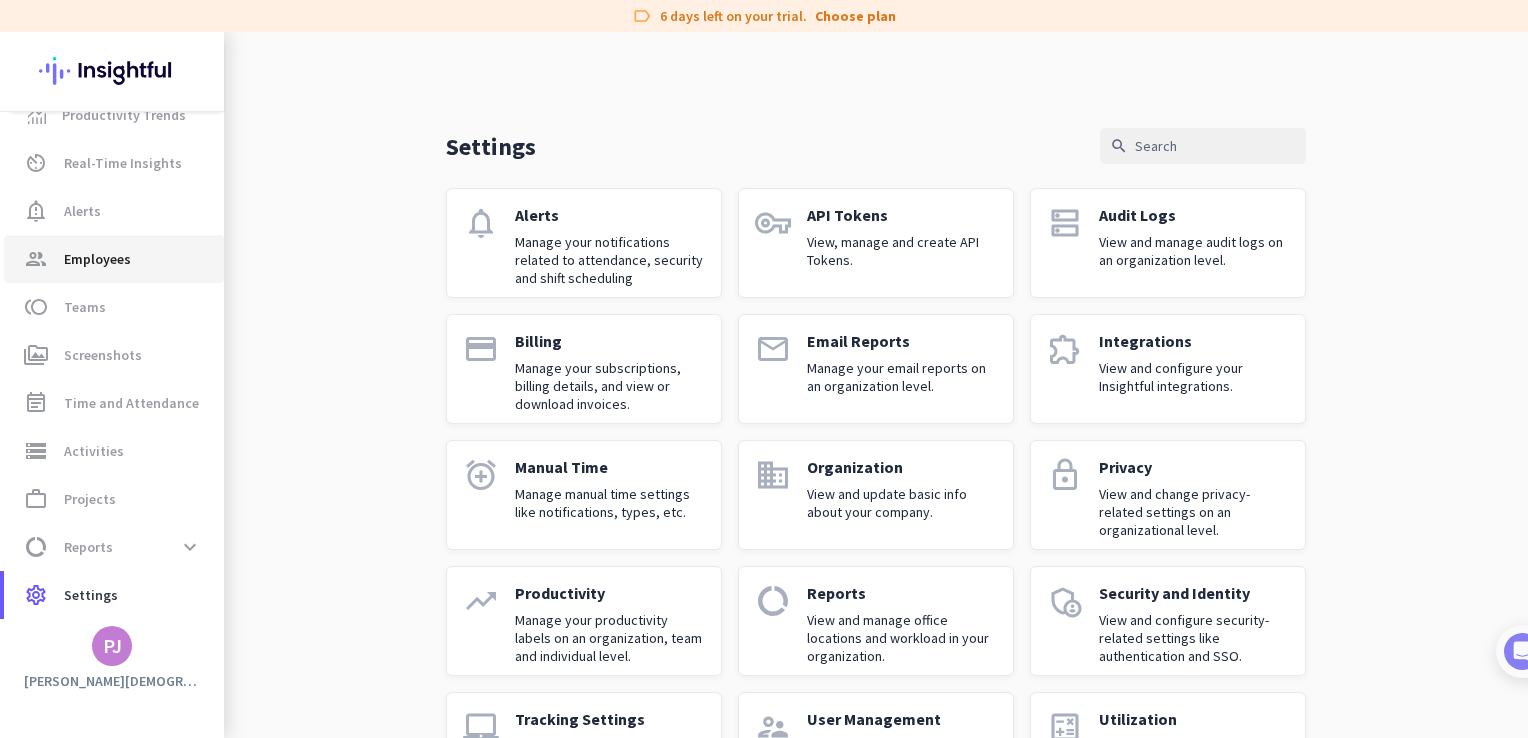 click on "Employees" 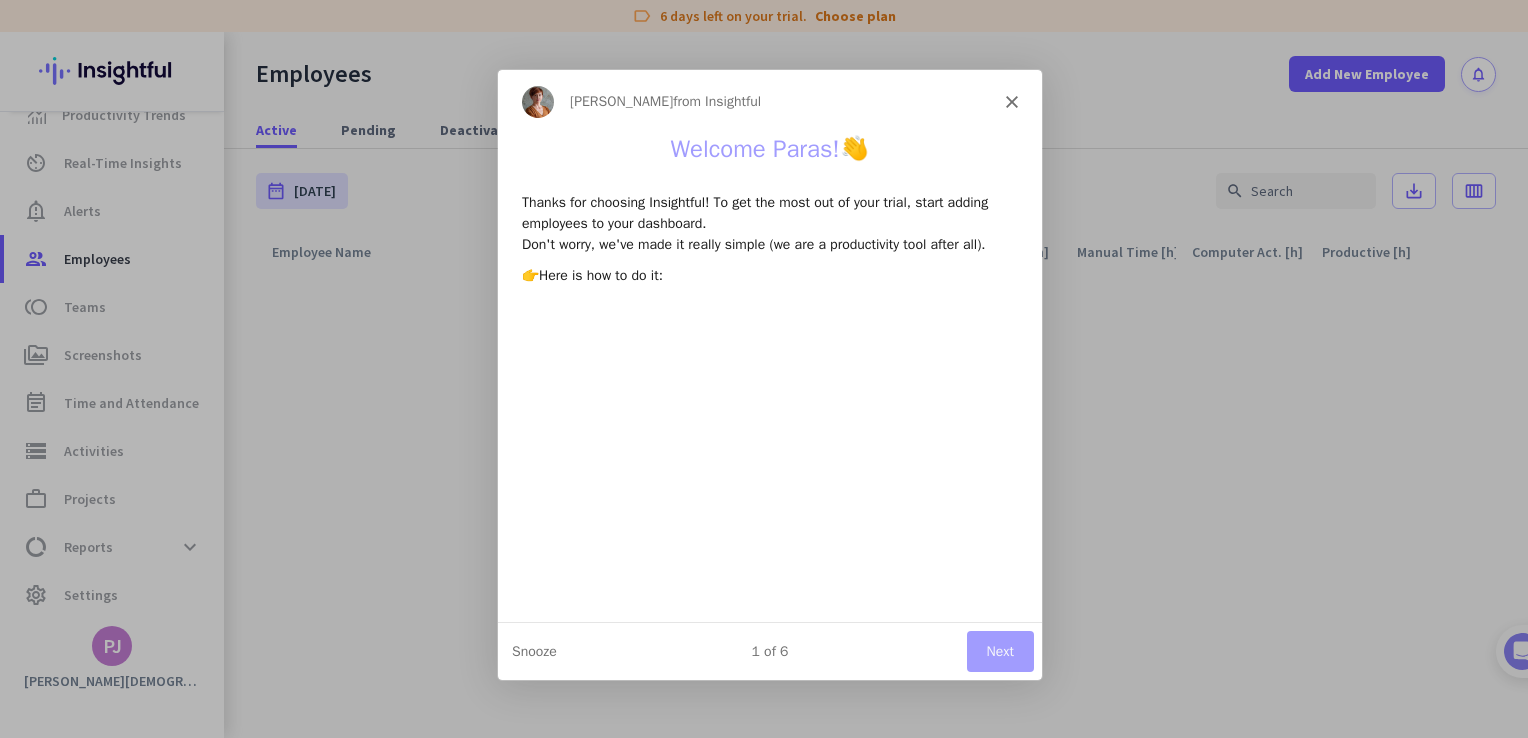 scroll, scrollTop: 0, scrollLeft: 0, axis: both 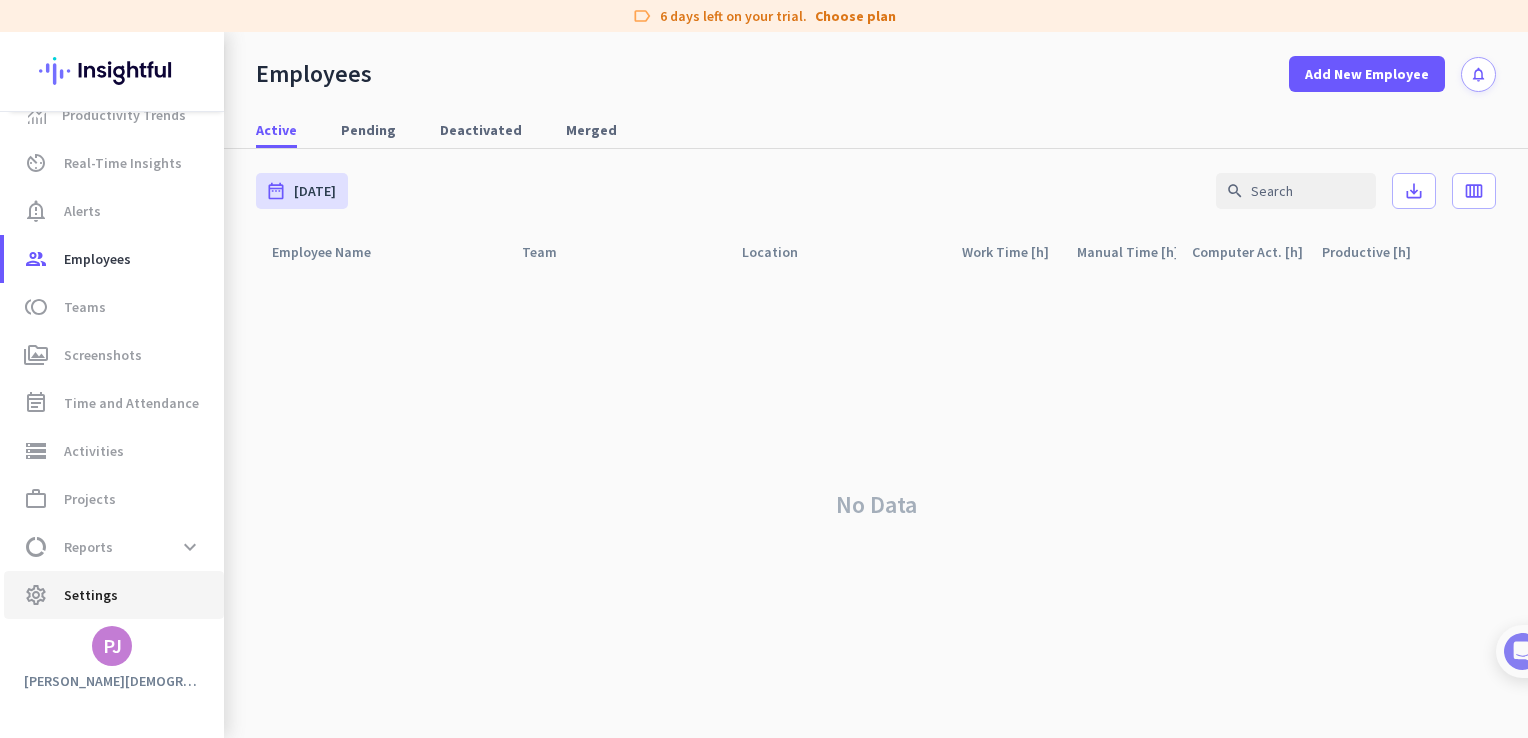 click on "Settings" 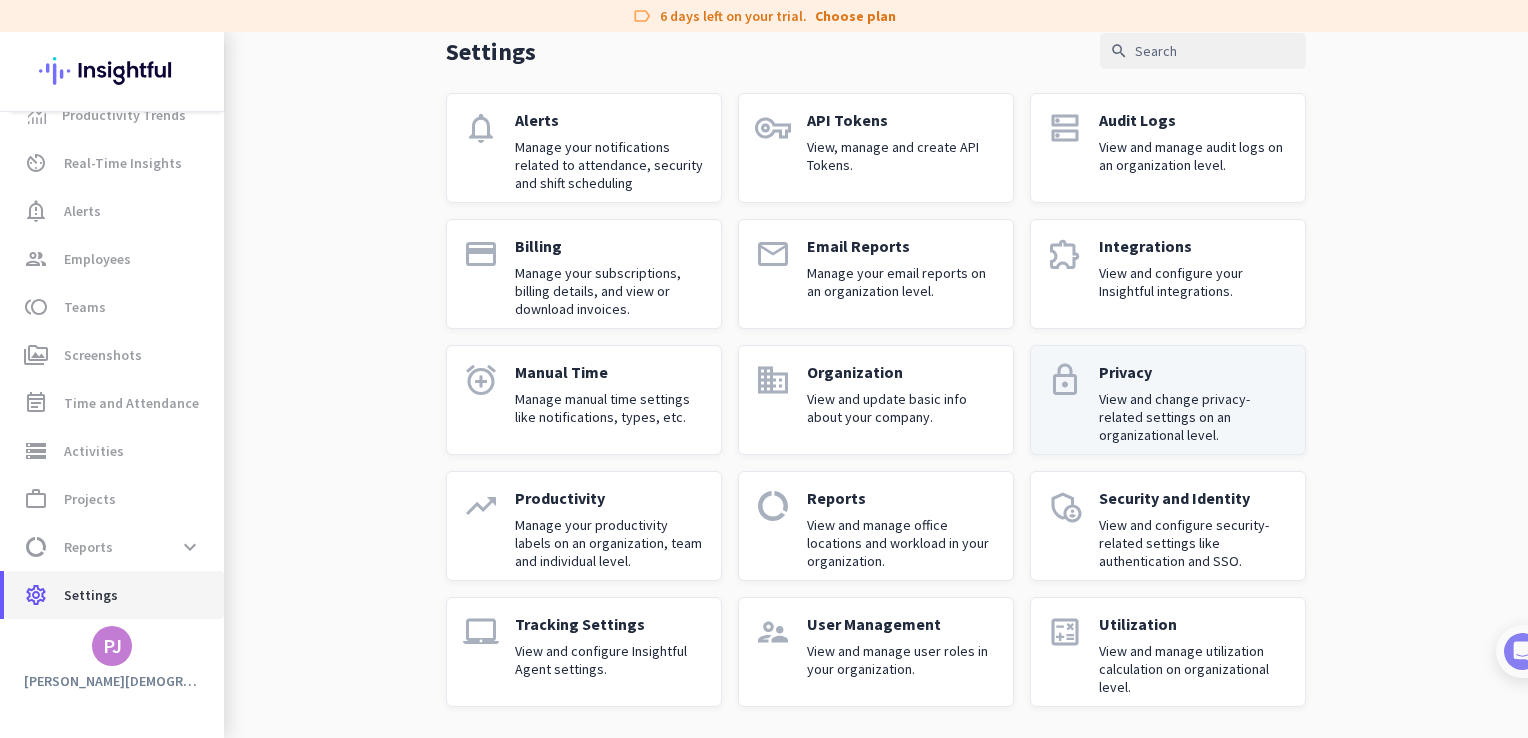 scroll, scrollTop: 96, scrollLeft: 0, axis: vertical 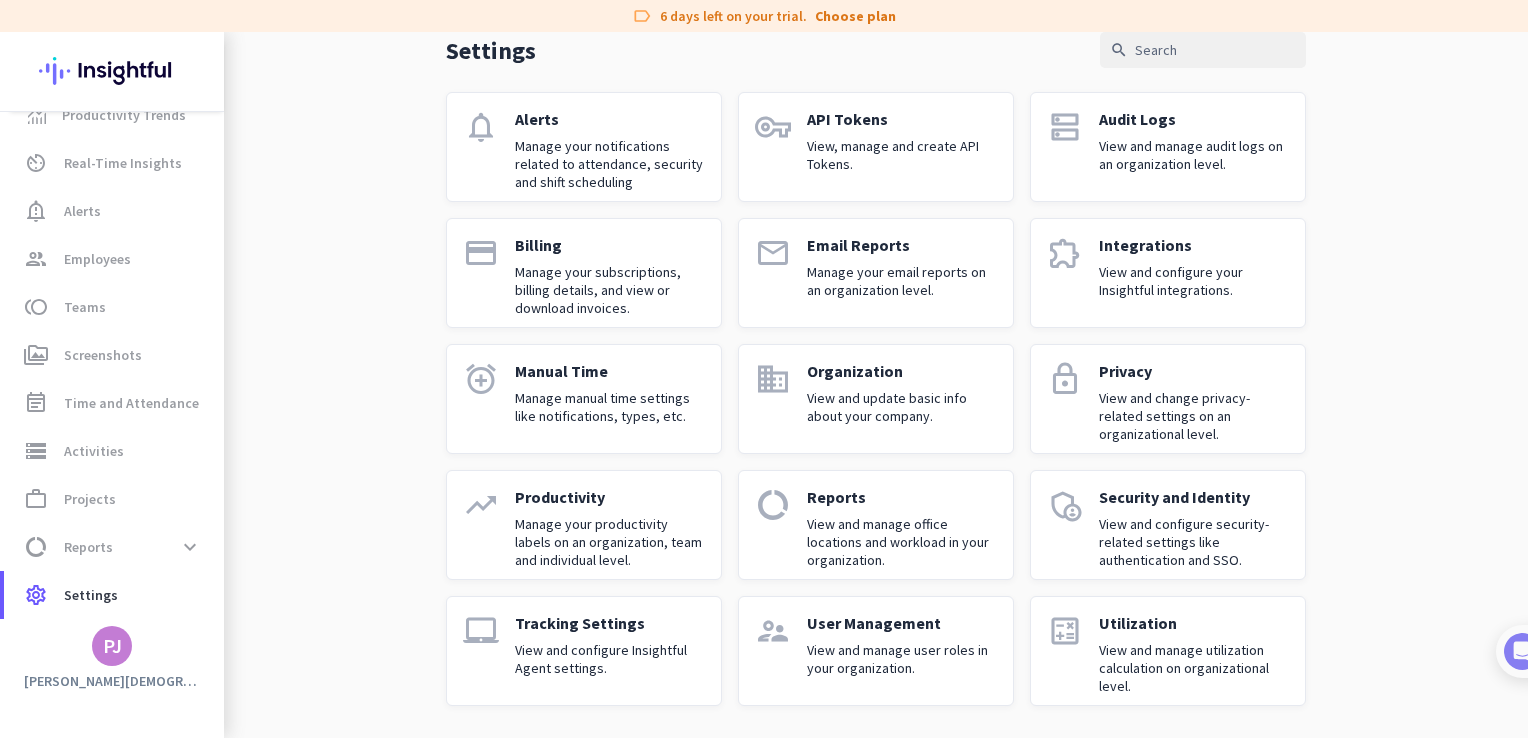 click on "User Management" 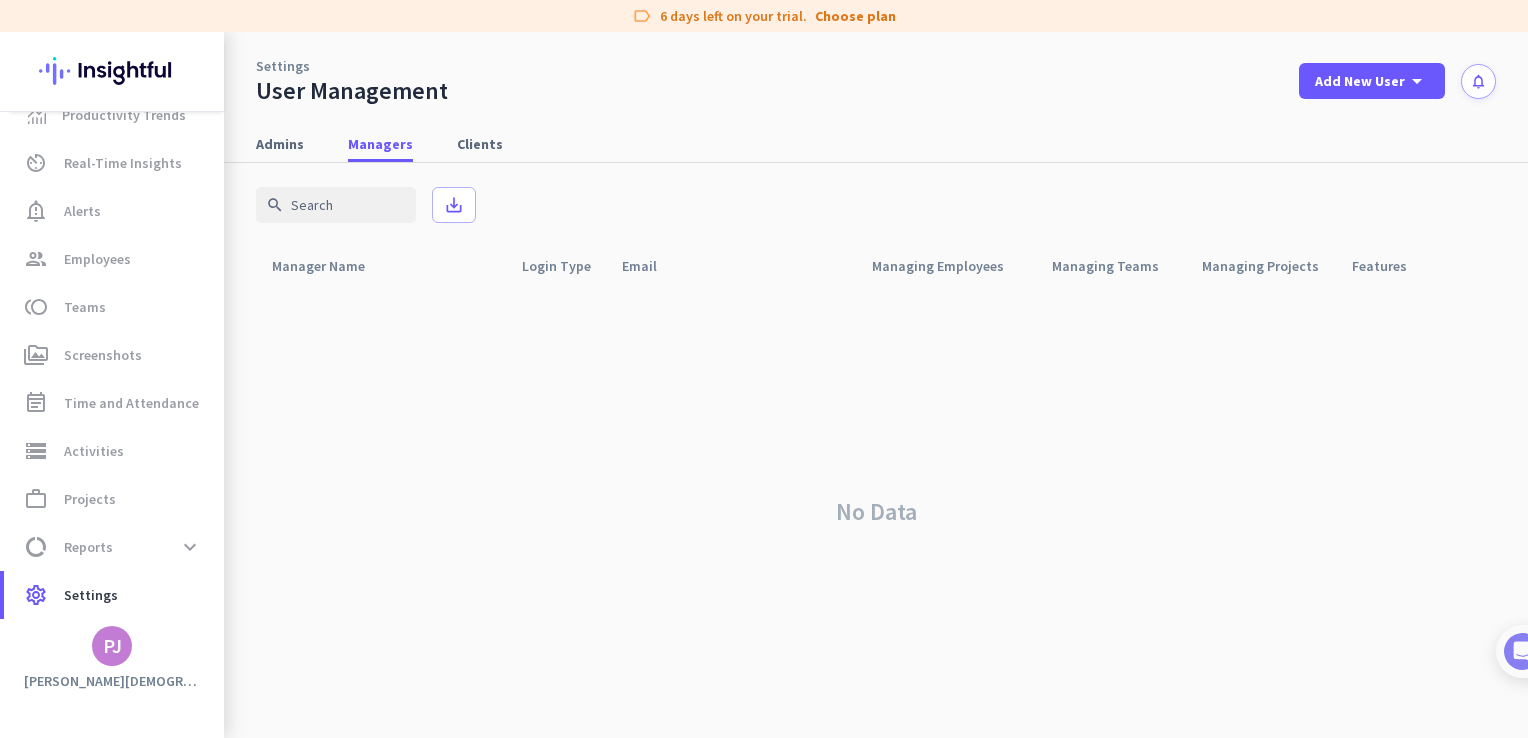 scroll, scrollTop: 0, scrollLeft: 0, axis: both 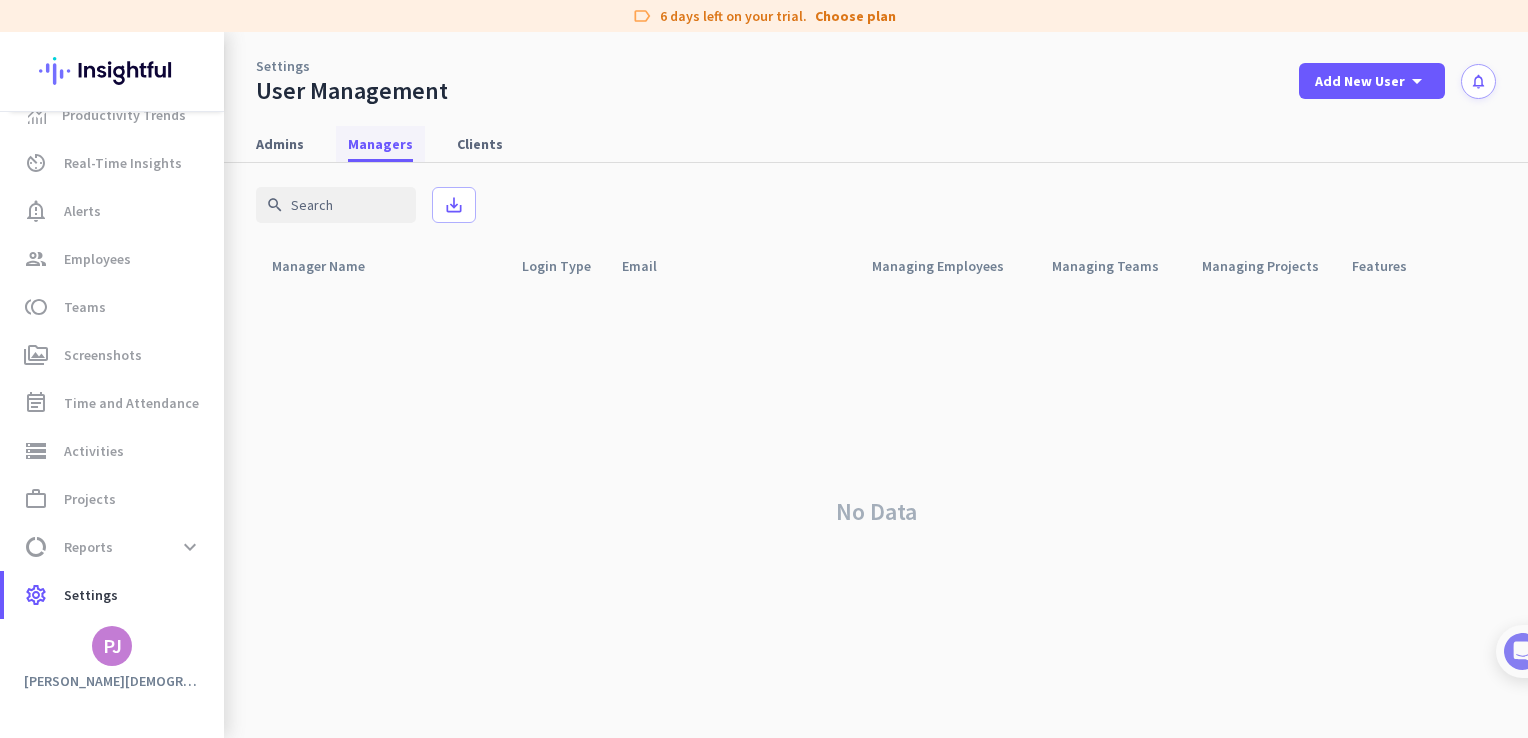 click on "Managers" at bounding box center (380, 144) 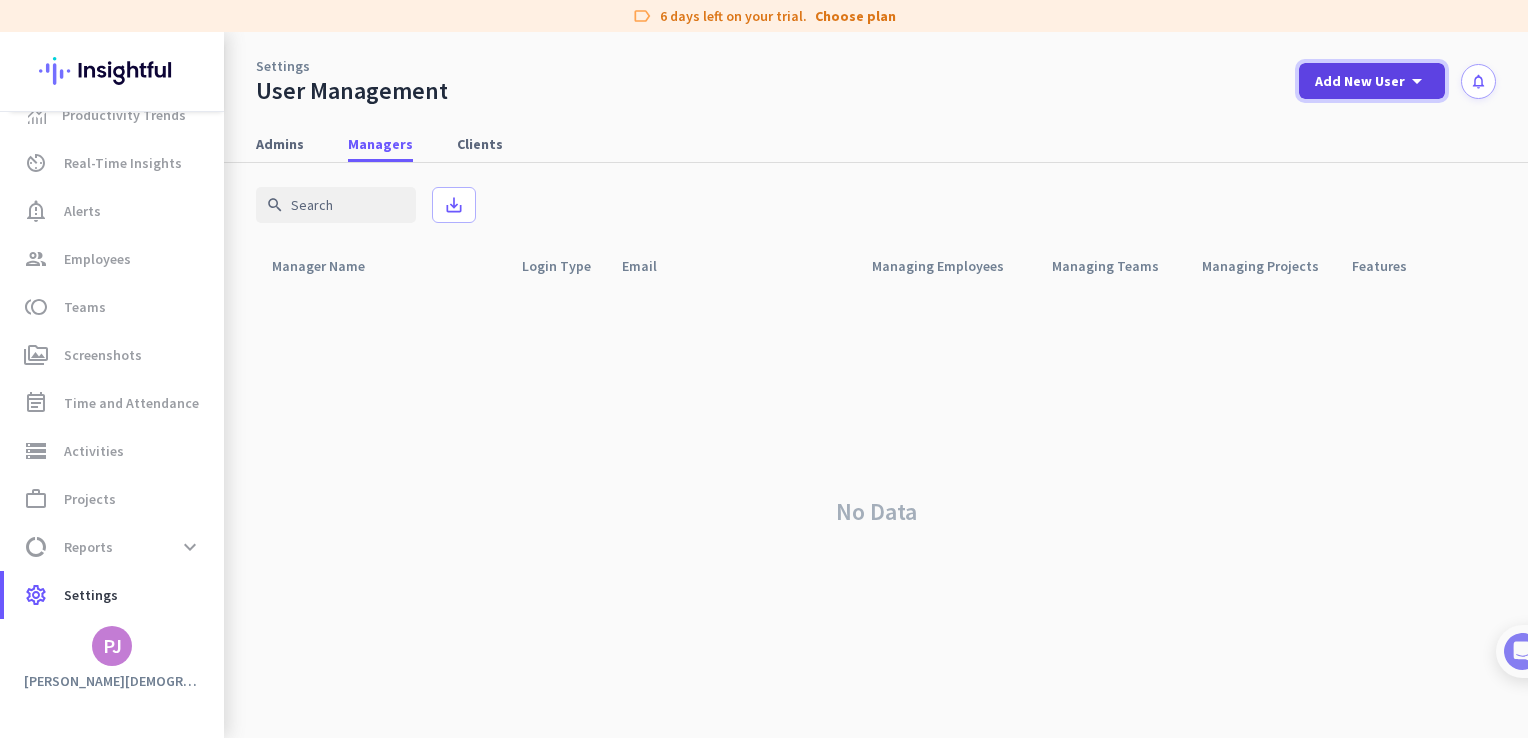 click on "arrow_drop_down" at bounding box center [1417, 81] 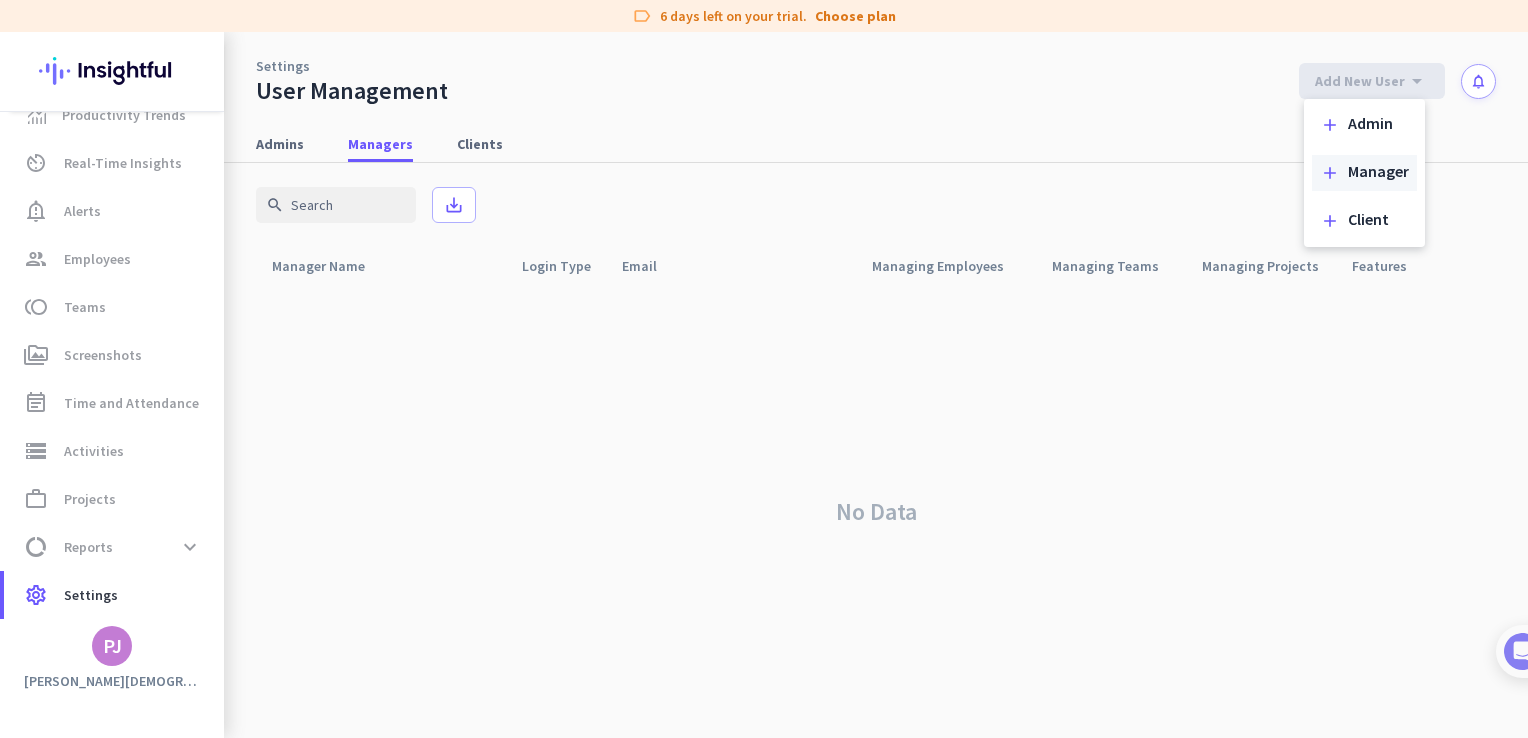 click on "Manager" at bounding box center [1378, 173] 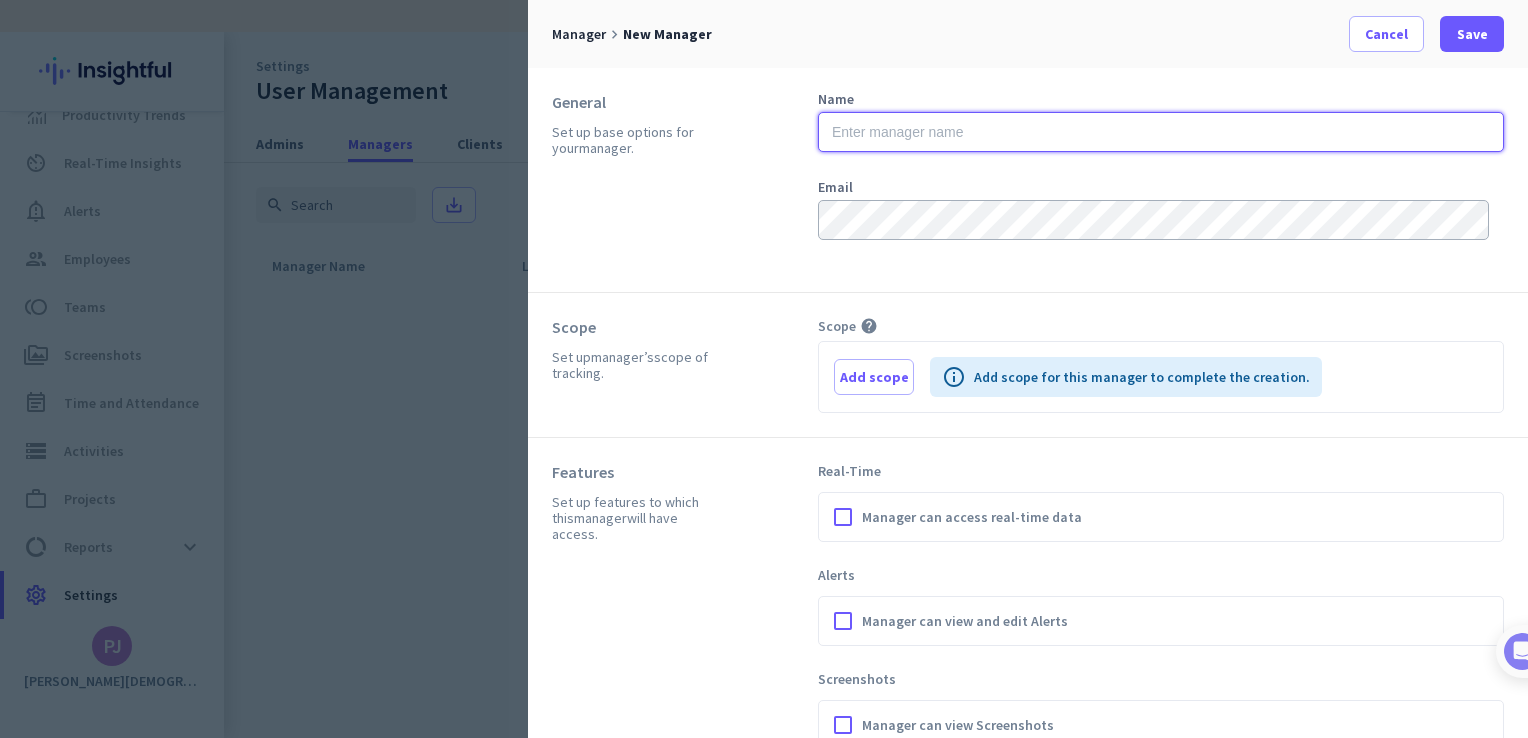 click at bounding box center (1161, 132) 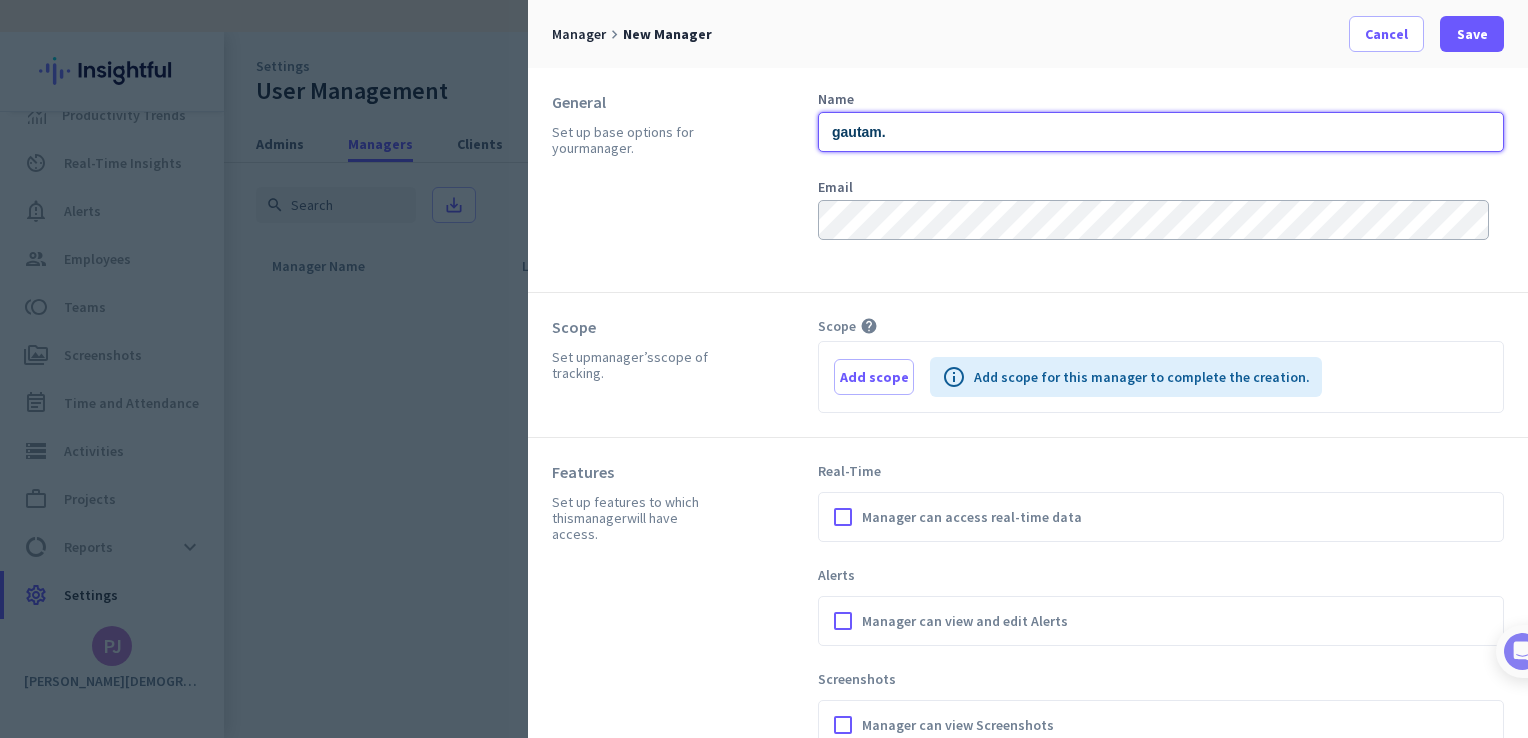 type on "gautam" 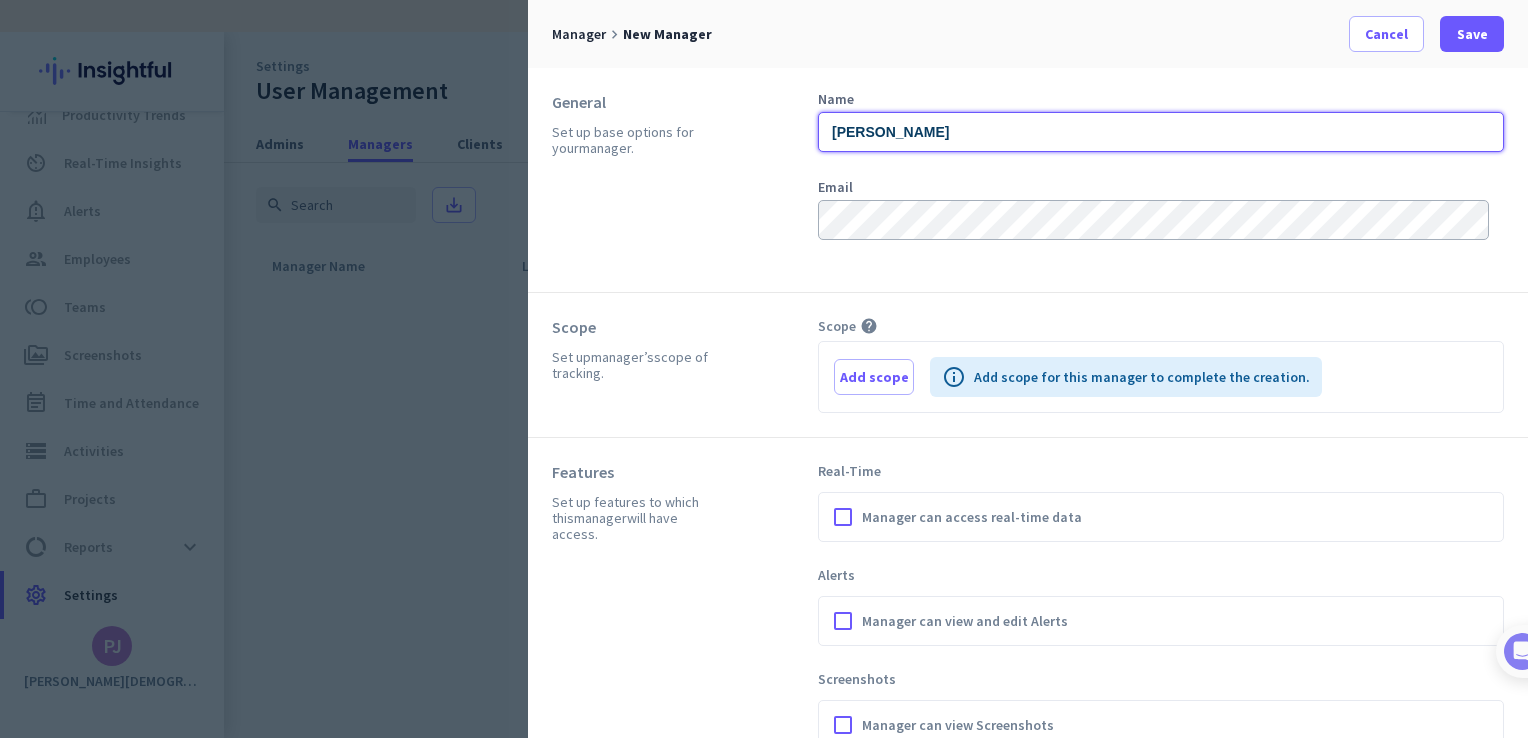 type on "[PERSON_NAME]" 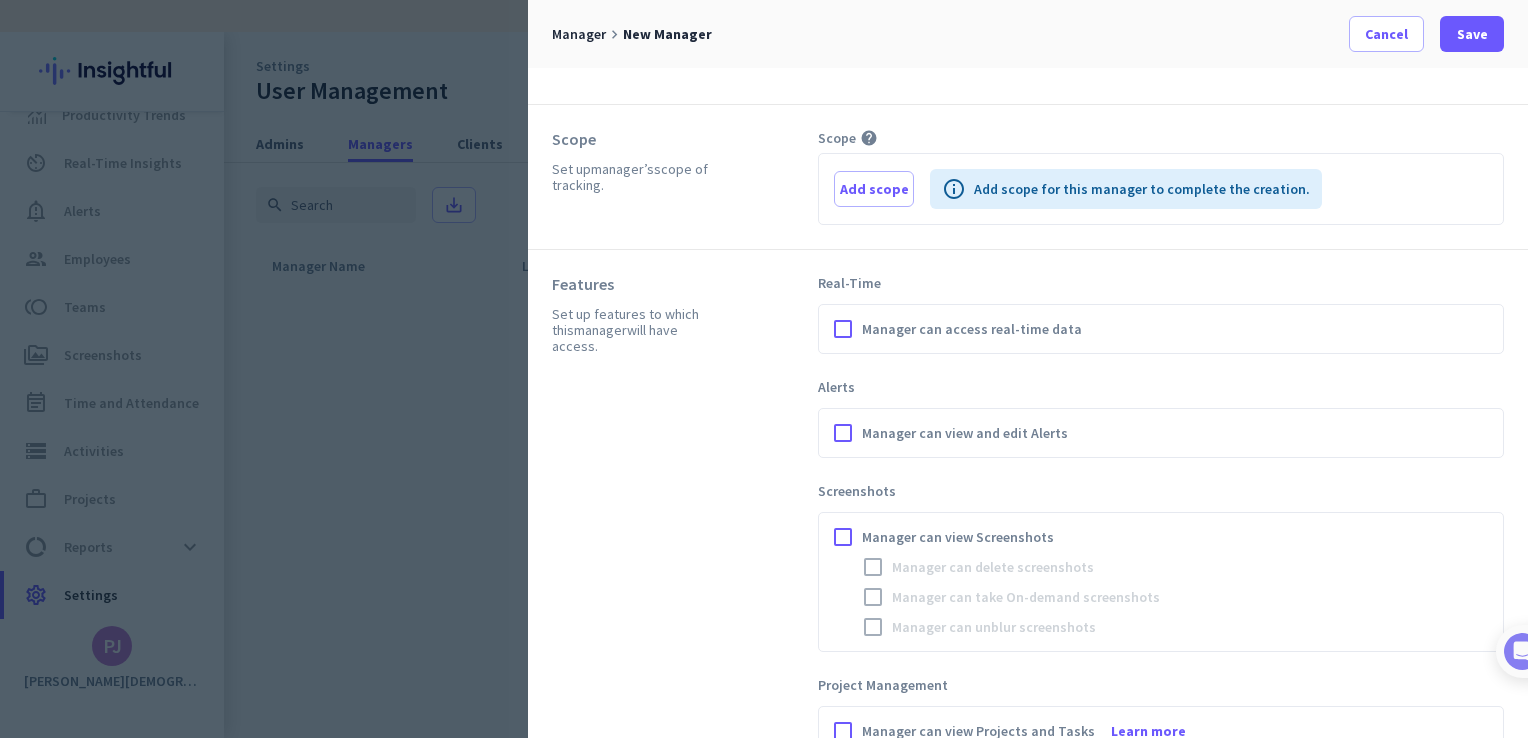scroll, scrollTop: 200, scrollLeft: 0, axis: vertical 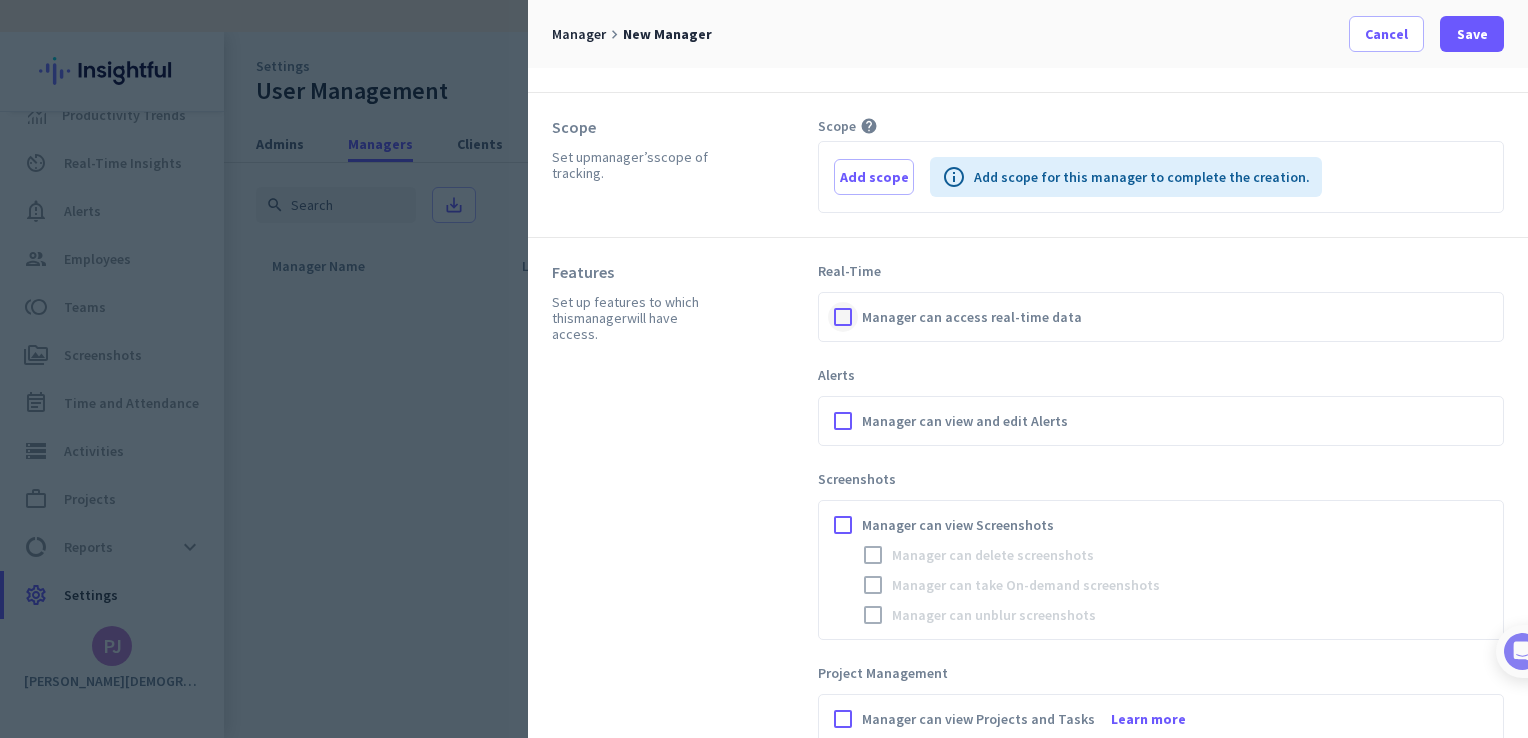 click at bounding box center [843, 317] 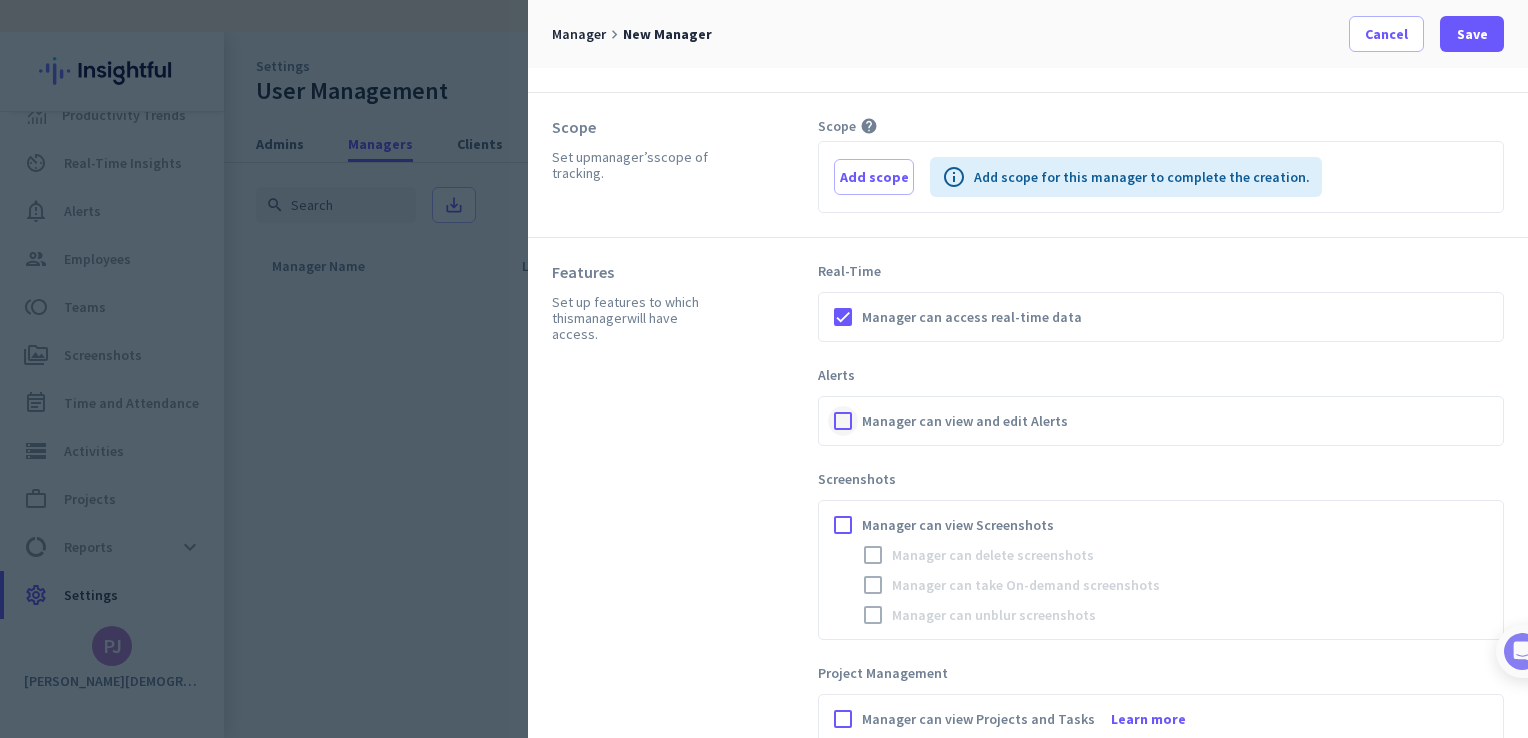 click at bounding box center [843, 421] 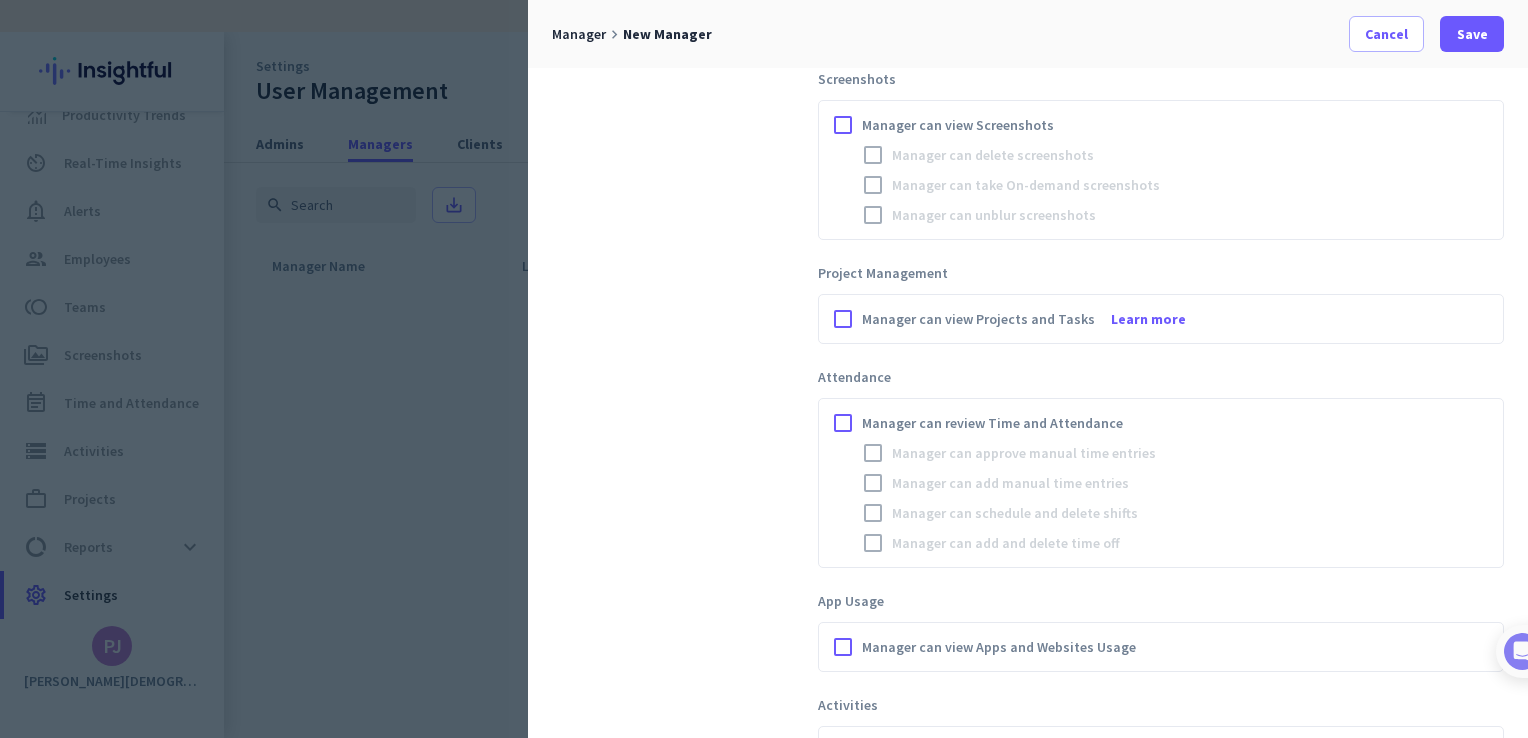 scroll, scrollTop: 400, scrollLeft: 0, axis: vertical 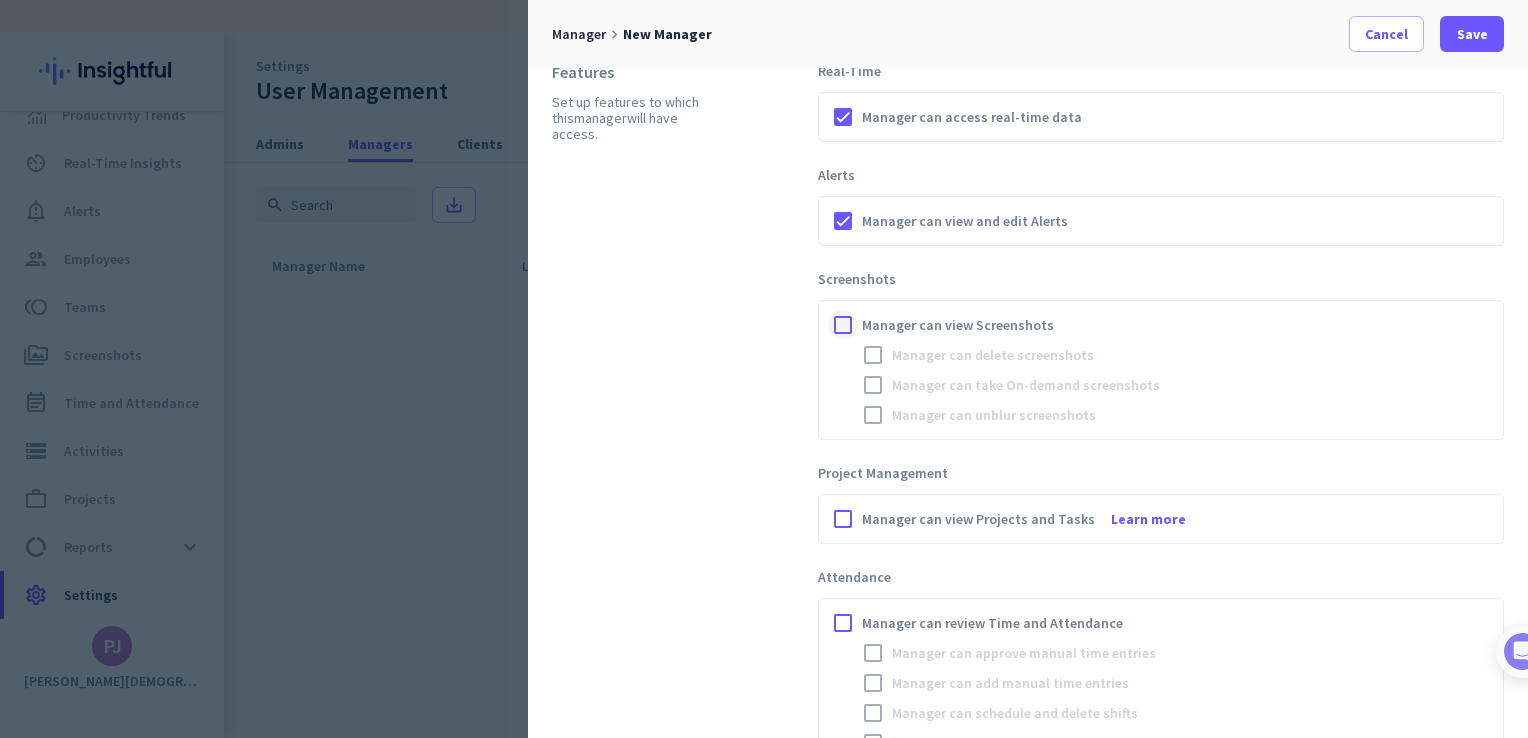 click at bounding box center (843, 325) 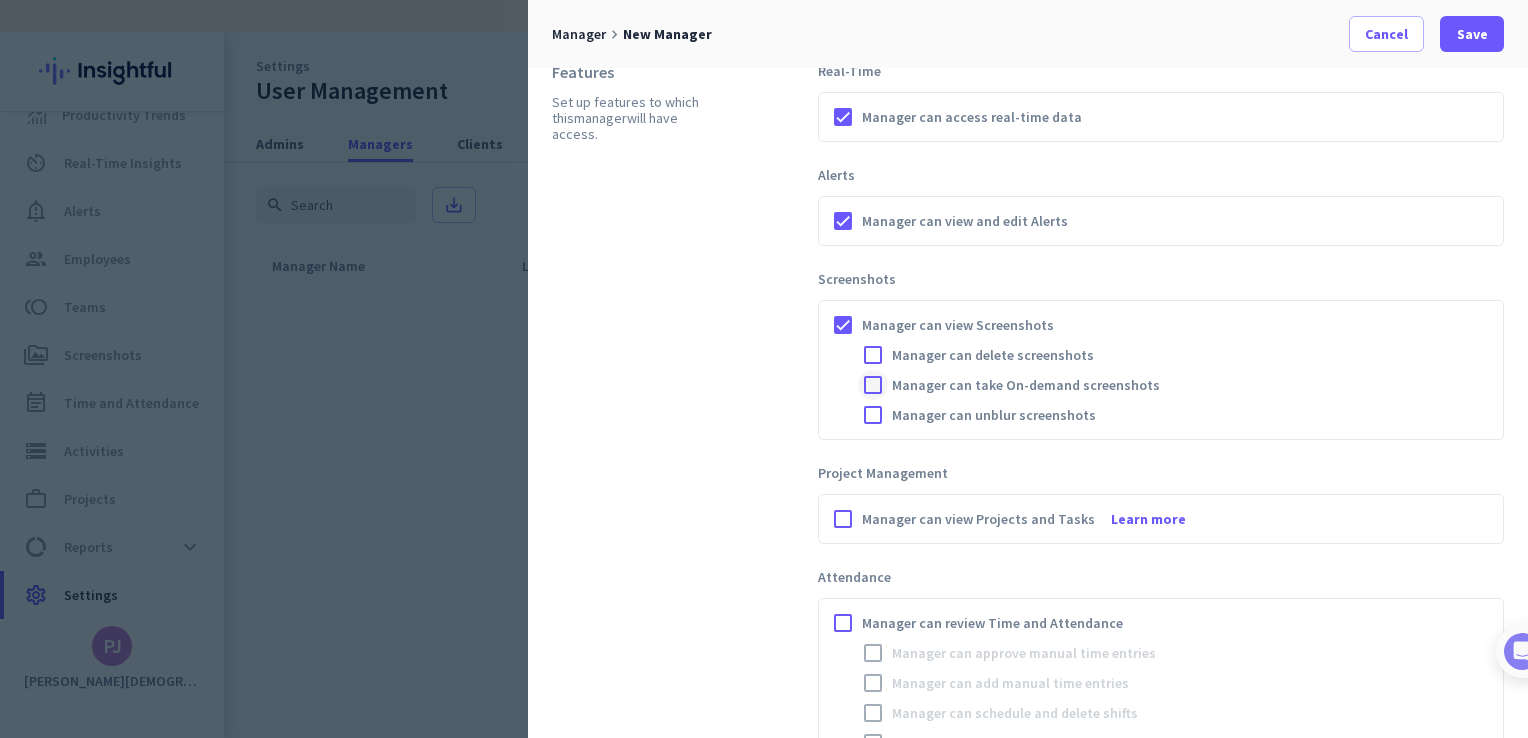 click at bounding box center (873, 385) 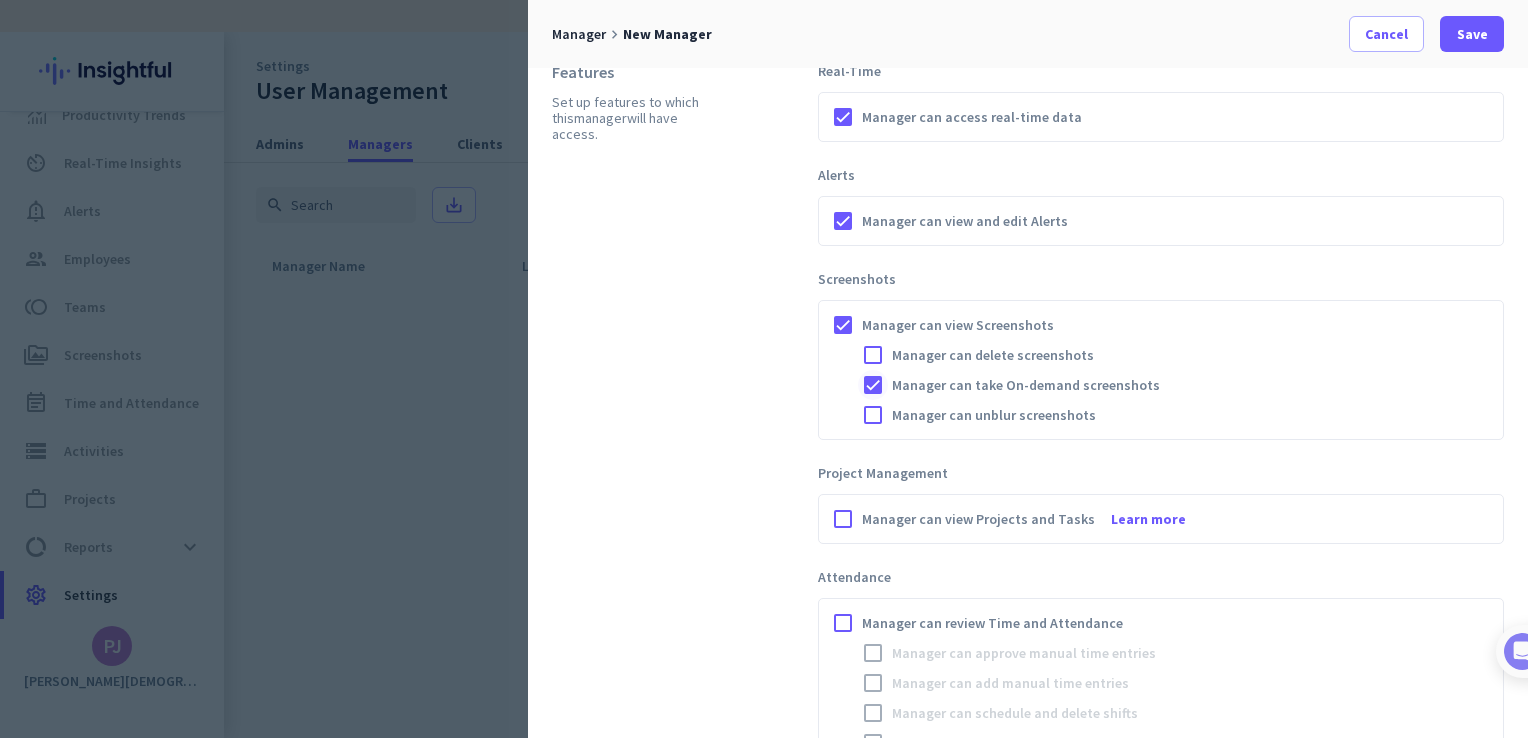 click at bounding box center (873, 385) 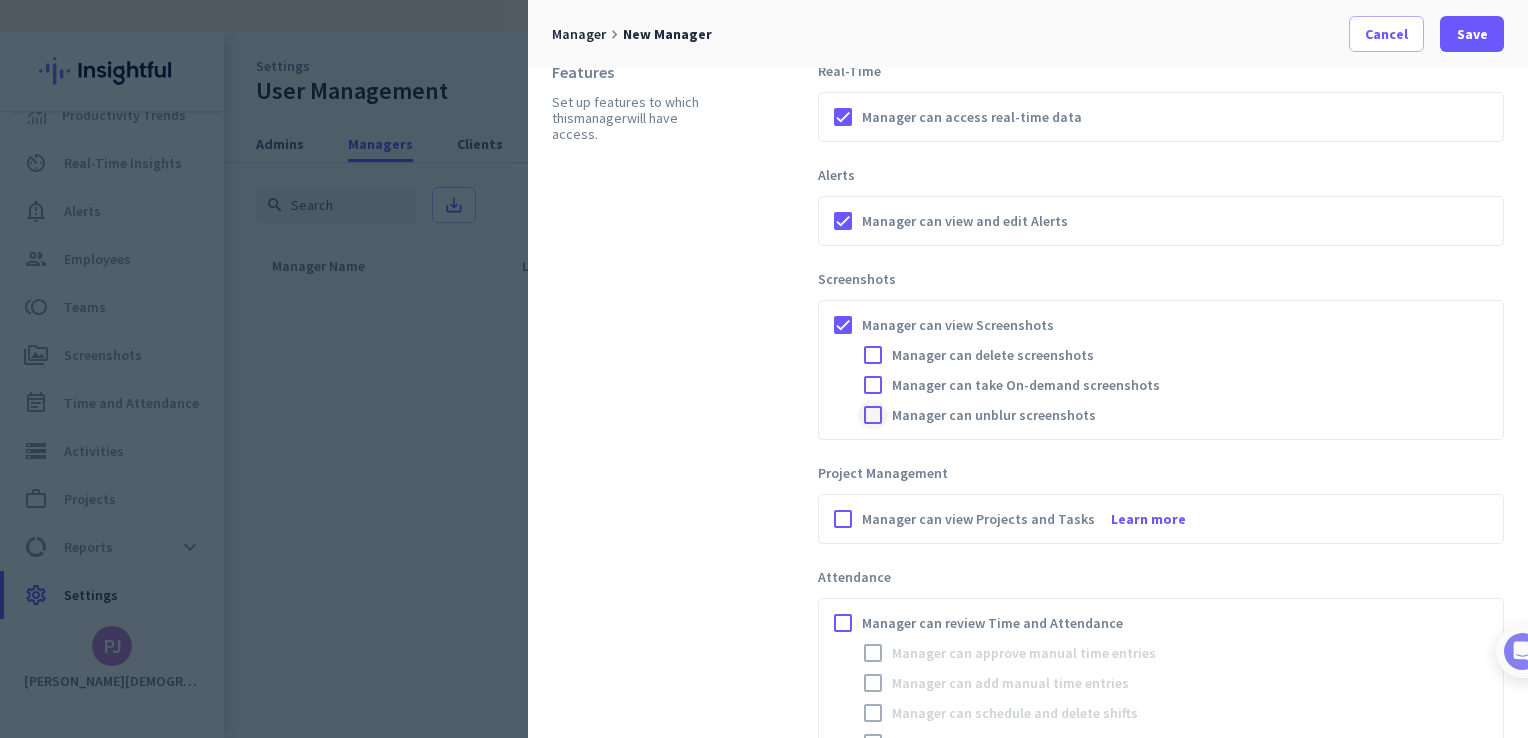 click at bounding box center (873, 415) 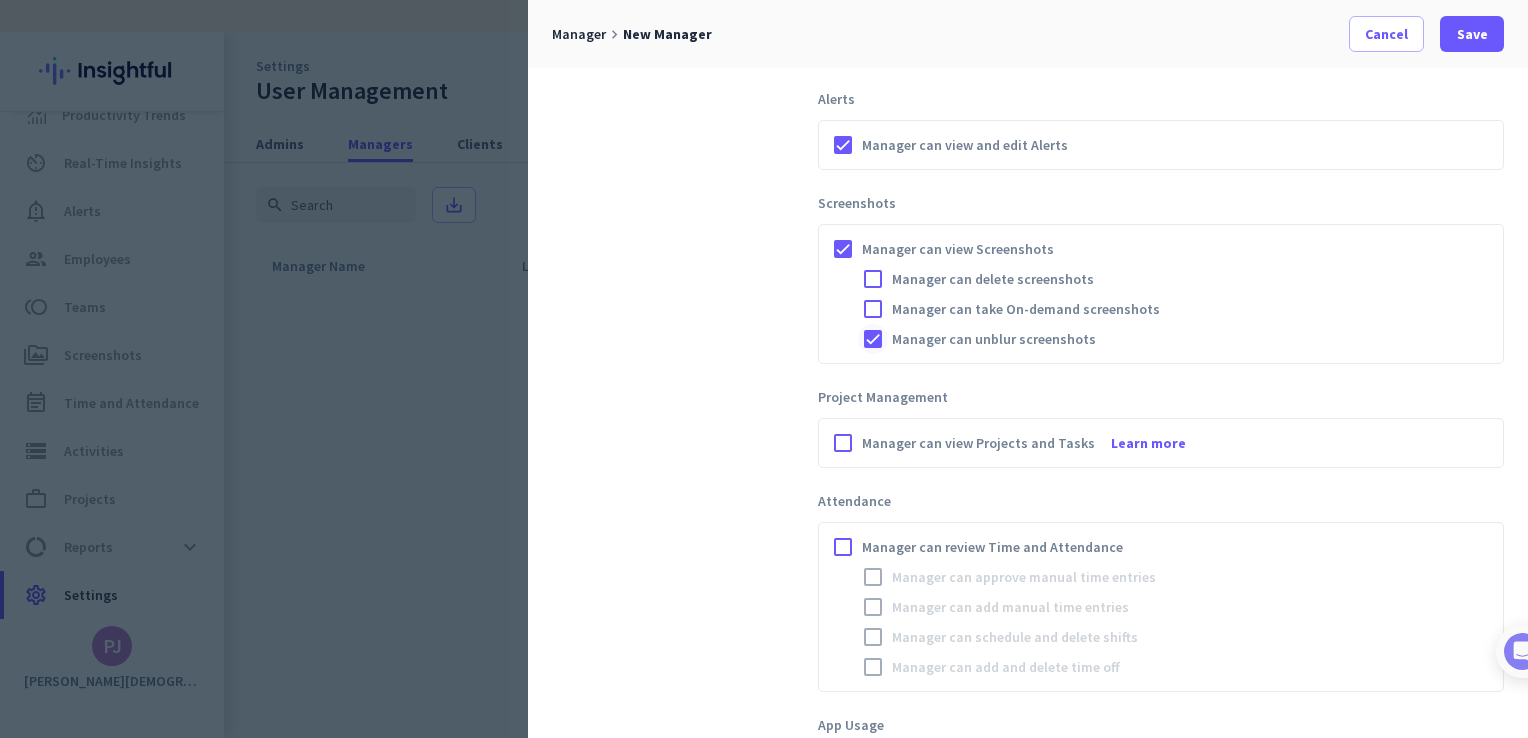 scroll, scrollTop: 600, scrollLeft: 0, axis: vertical 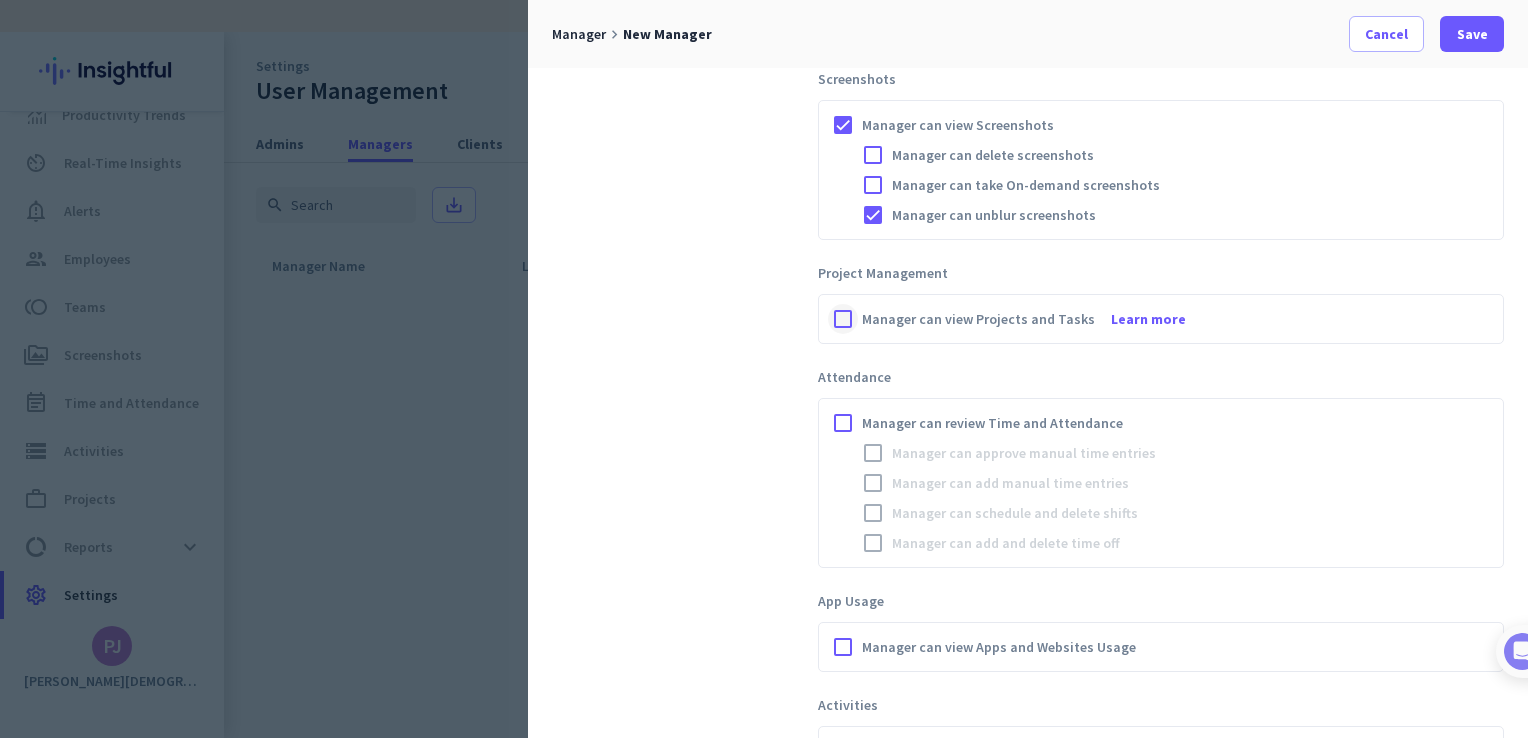 click at bounding box center (843, 319) 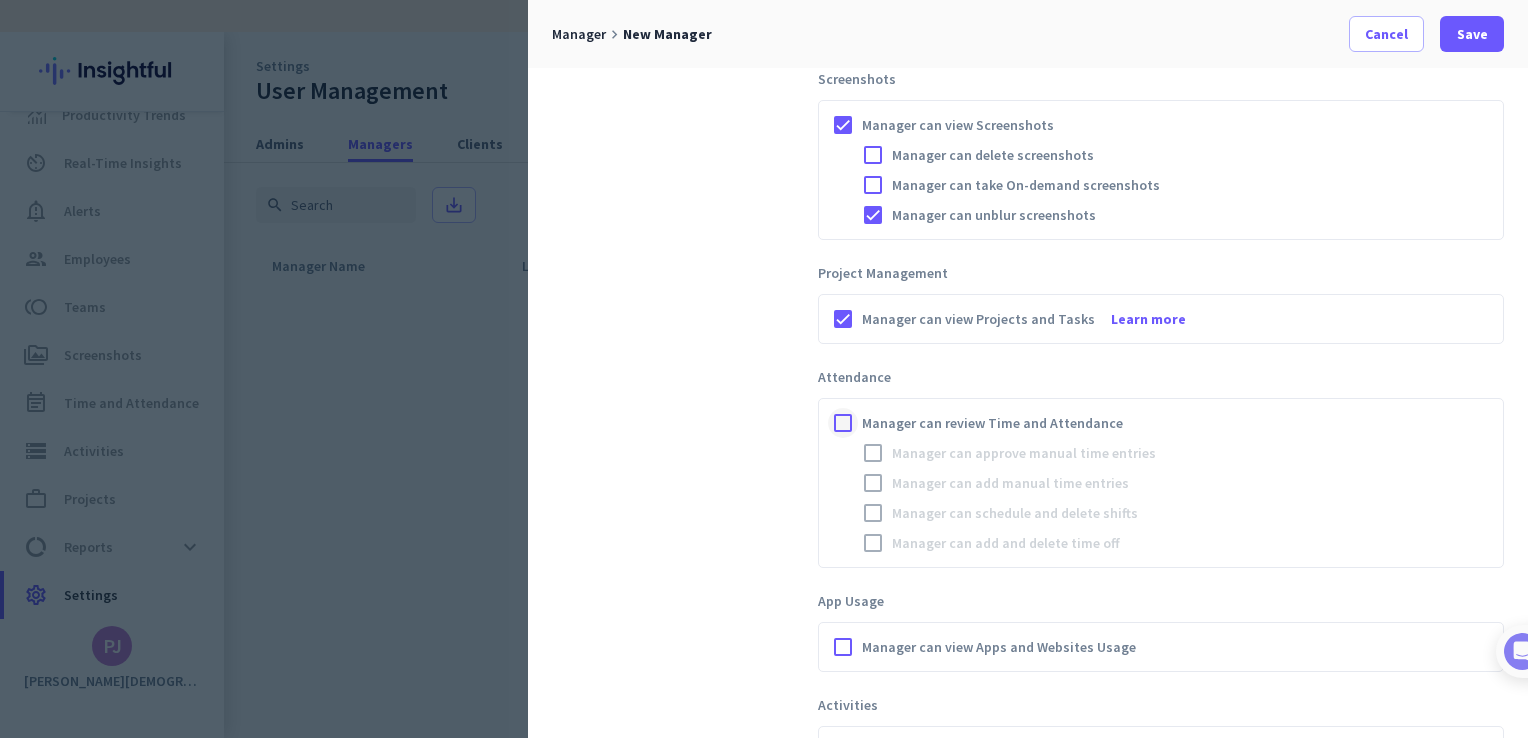 click at bounding box center (843, 423) 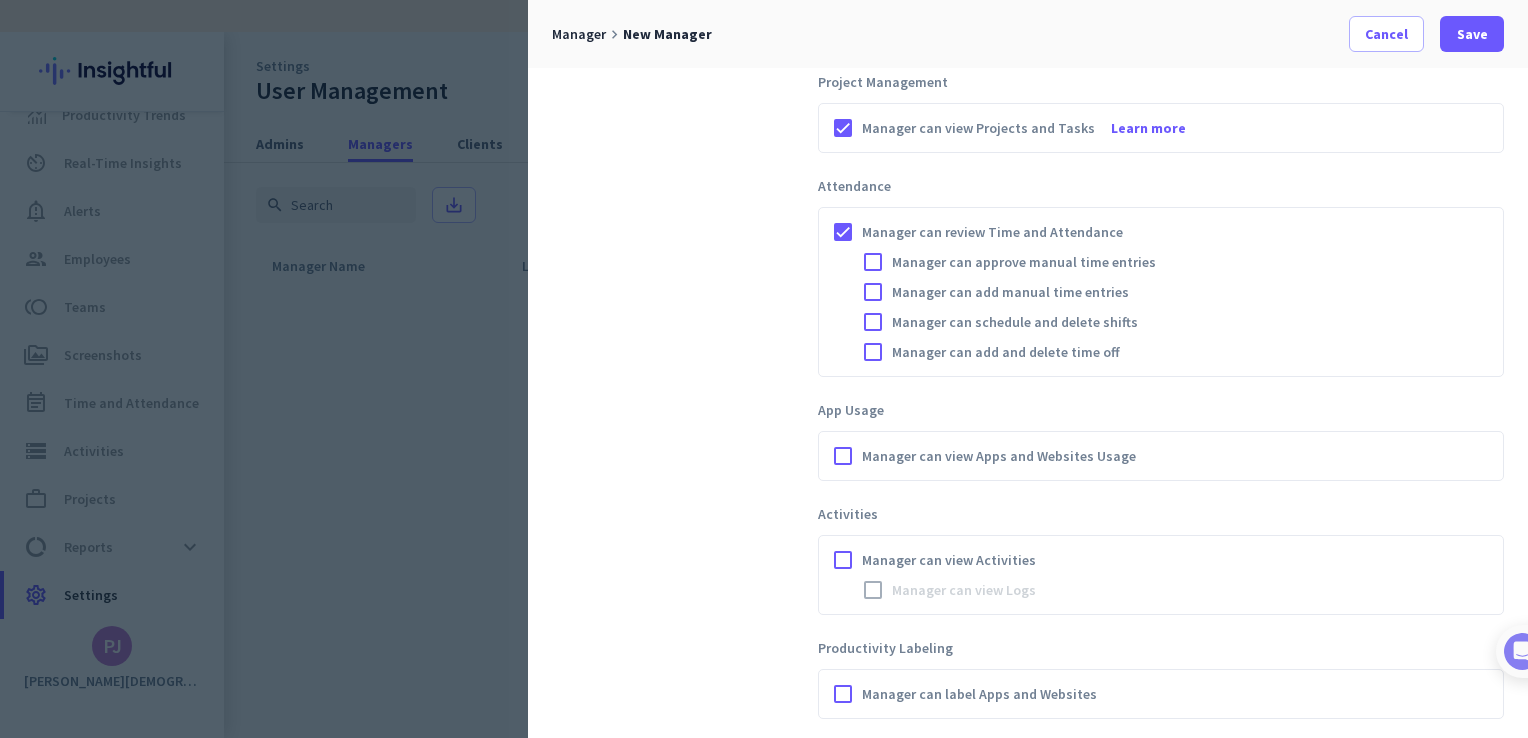 scroll, scrollTop: 800, scrollLeft: 0, axis: vertical 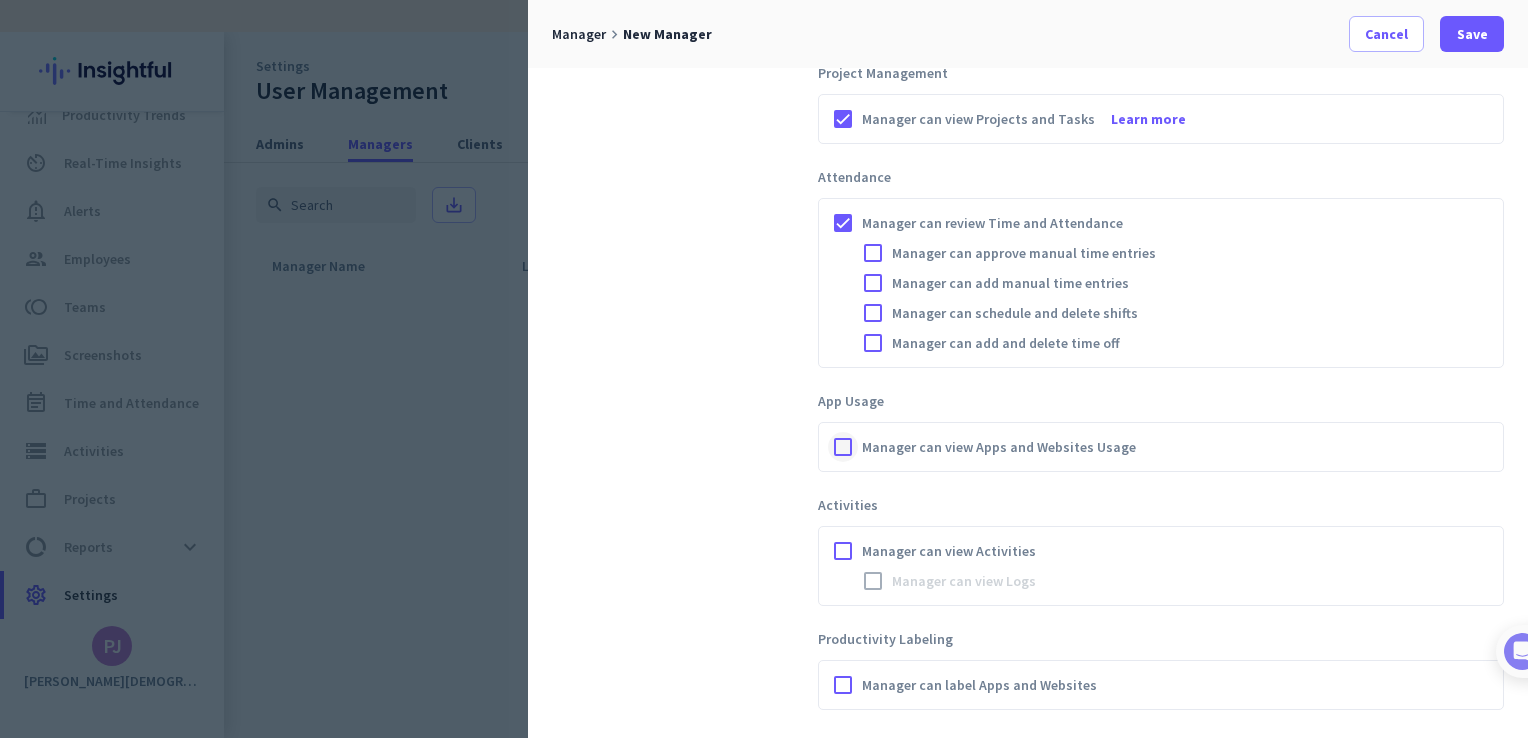 click at bounding box center (843, 447) 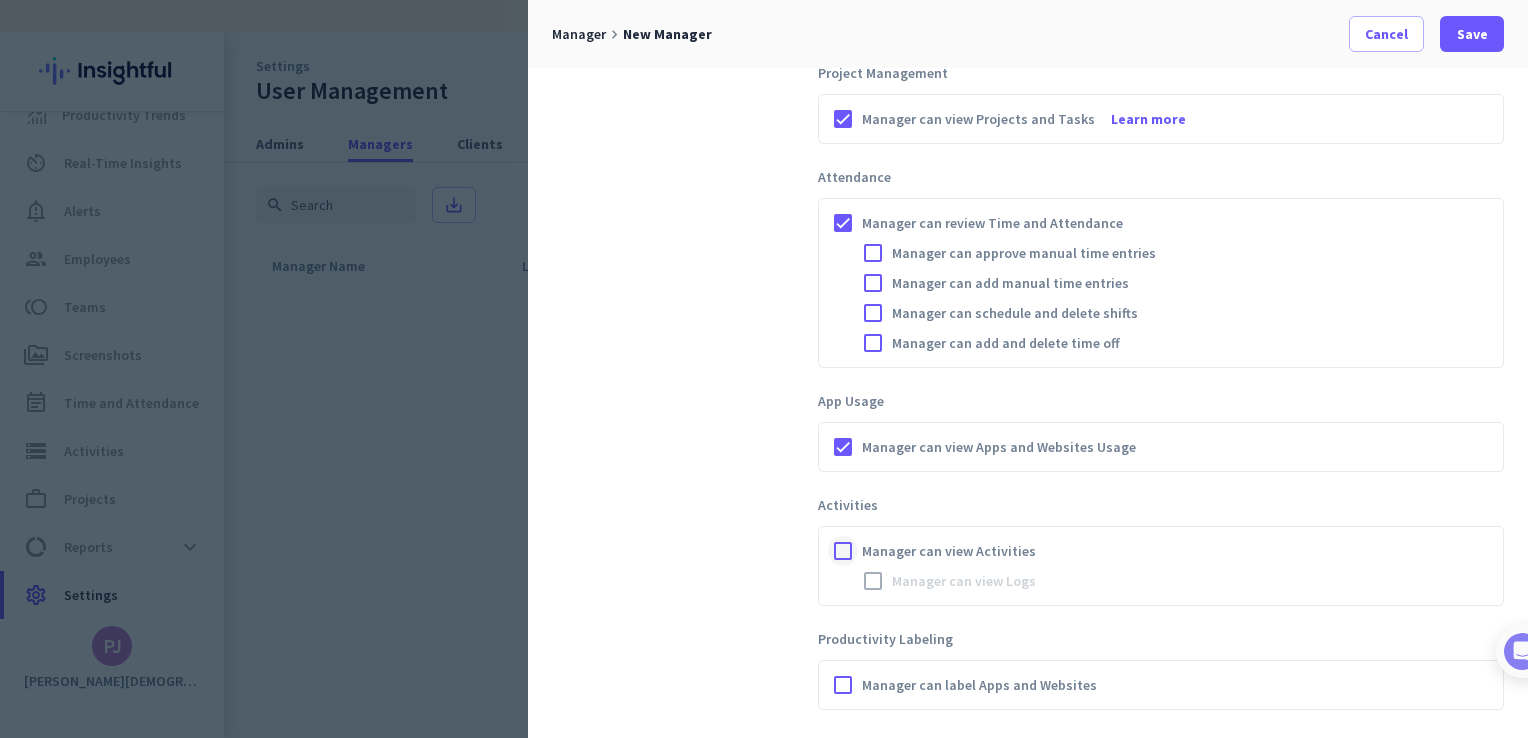 click at bounding box center (843, 551) 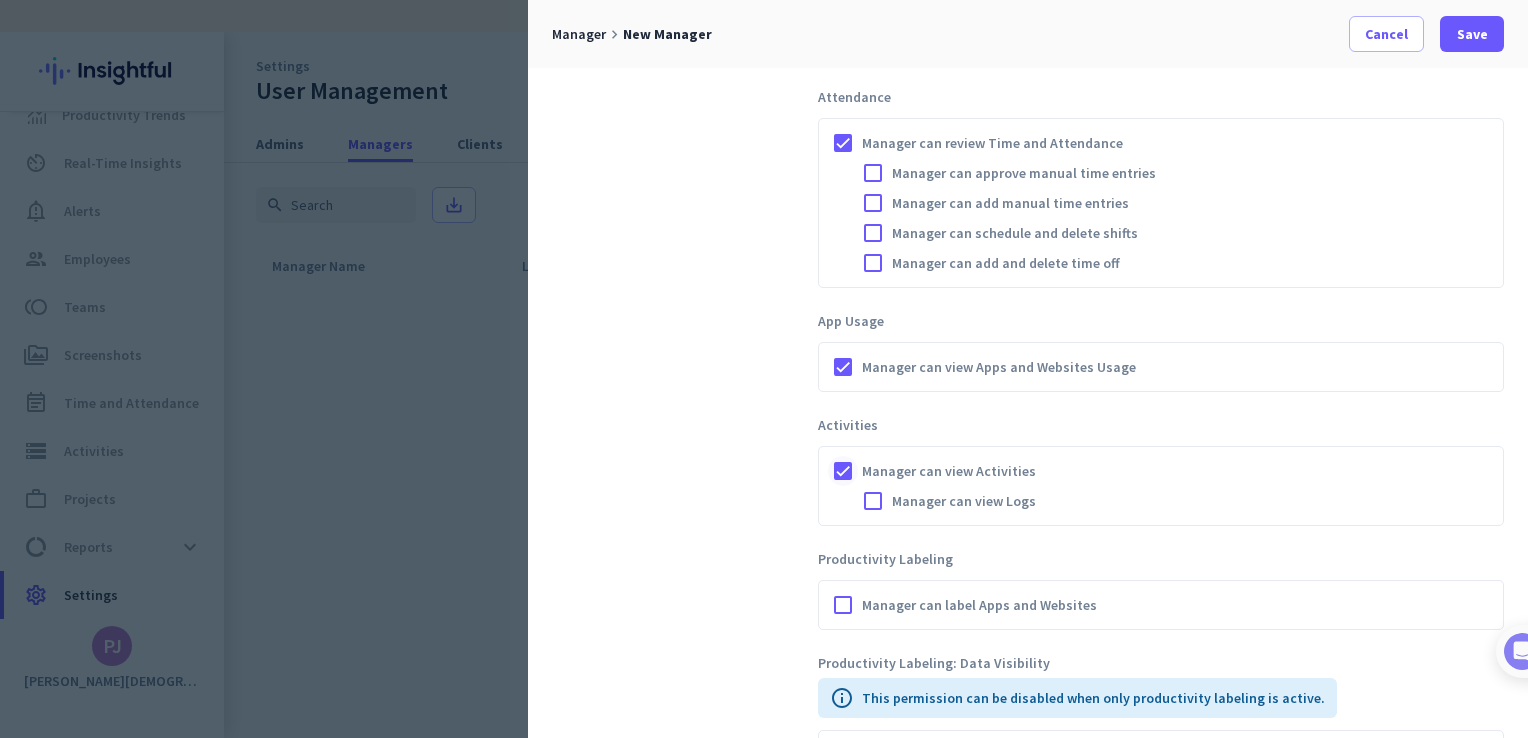 scroll, scrollTop: 1000, scrollLeft: 0, axis: vertical 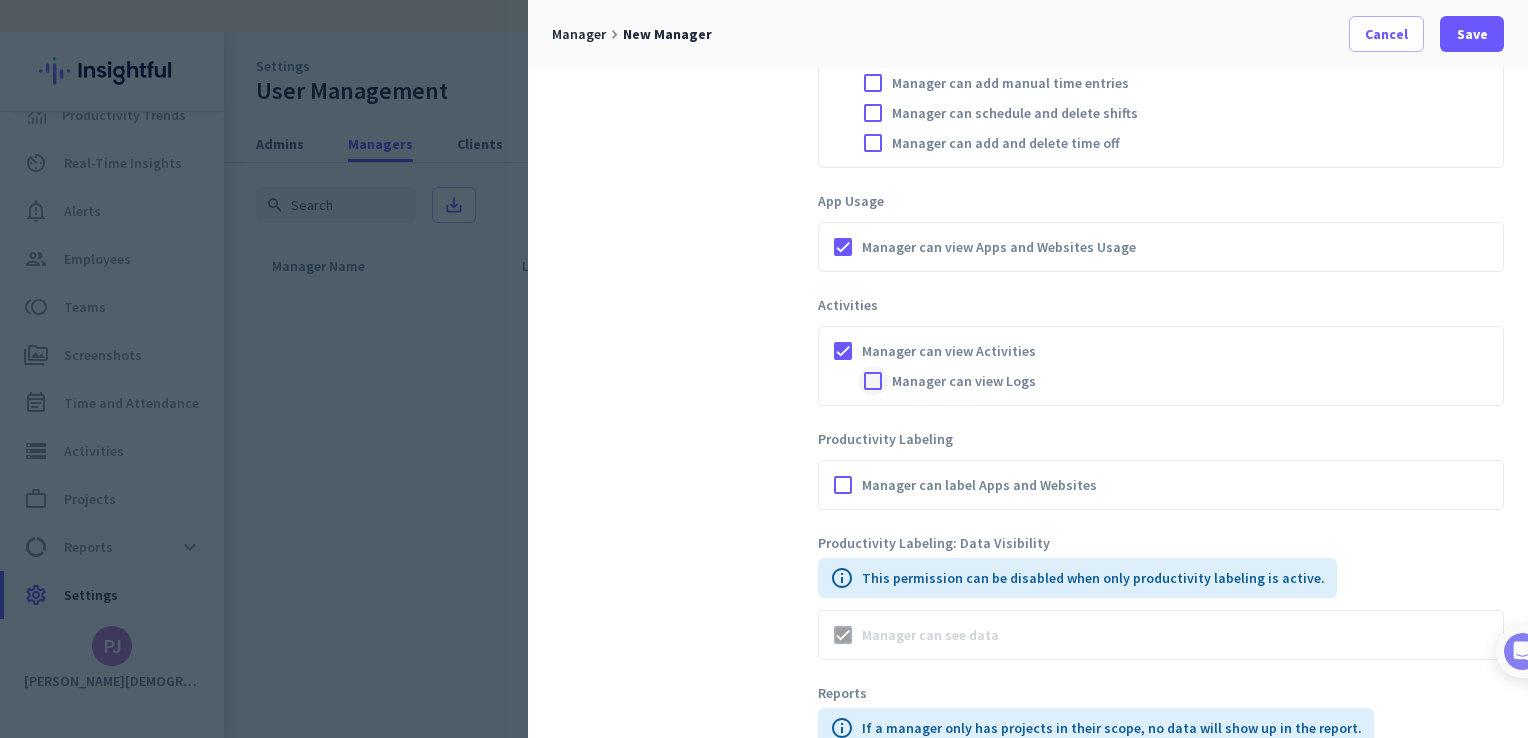 click at bounding box center (873, 381) 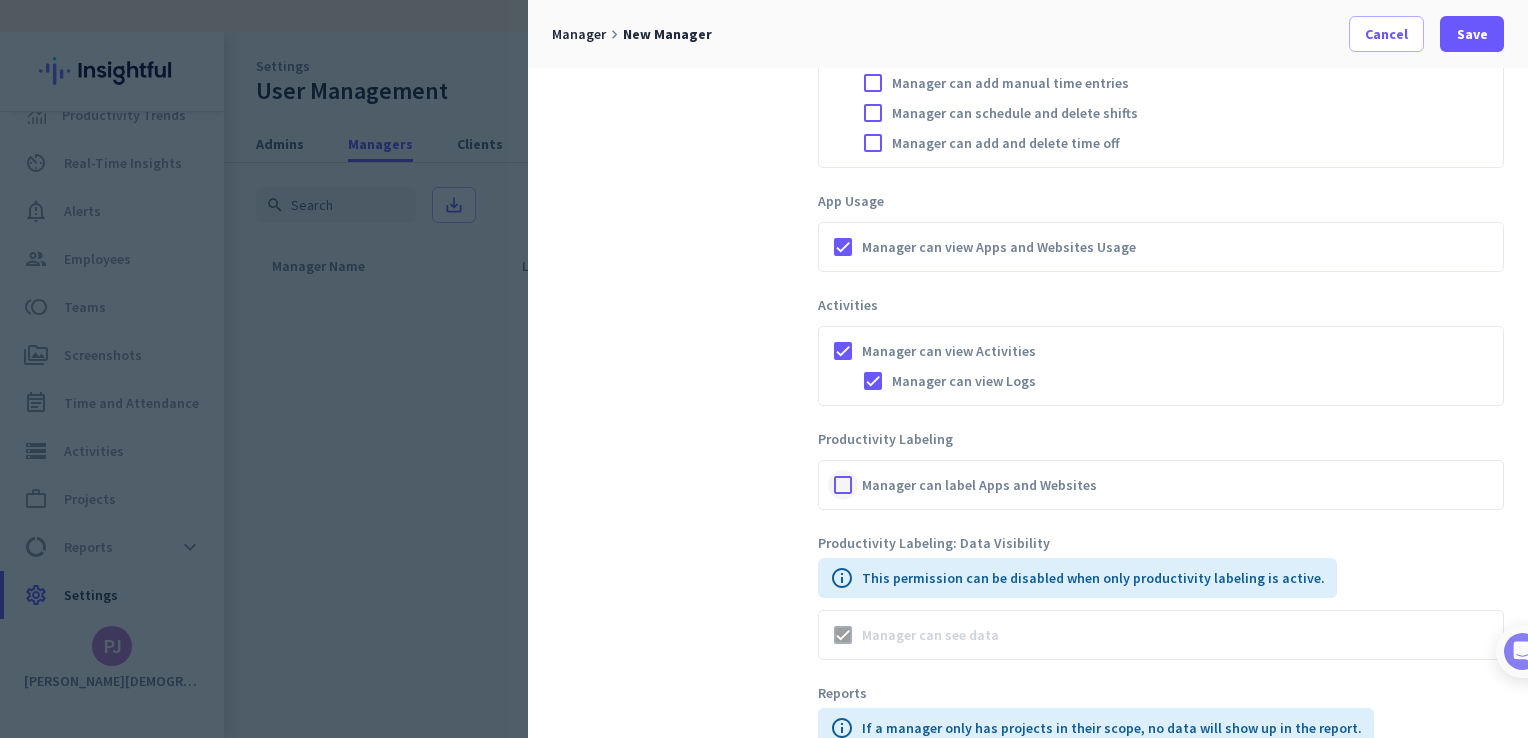 click at bounding box center (843, 485) 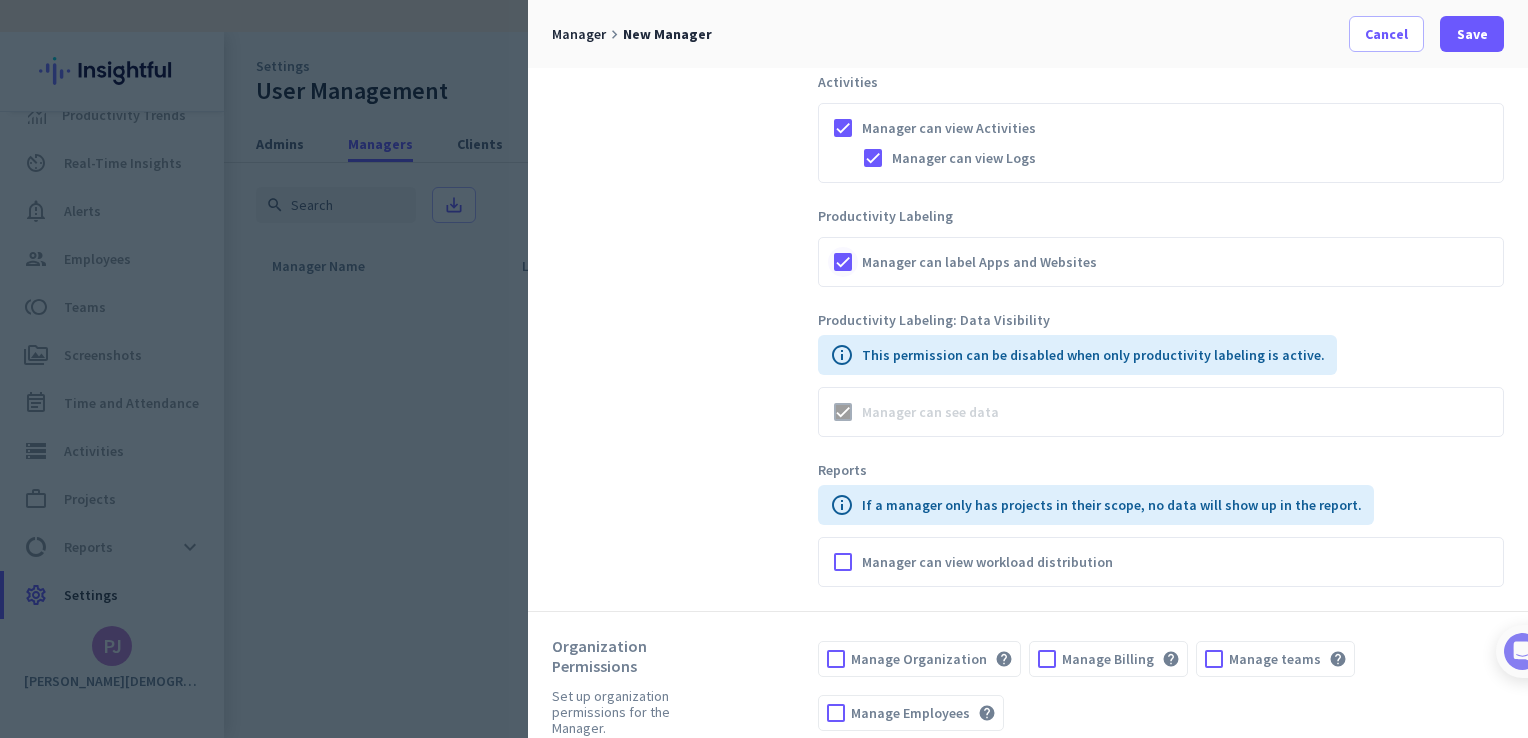 scroll, scrollTop: 1236, scrollLeft: 0, axis: vertical 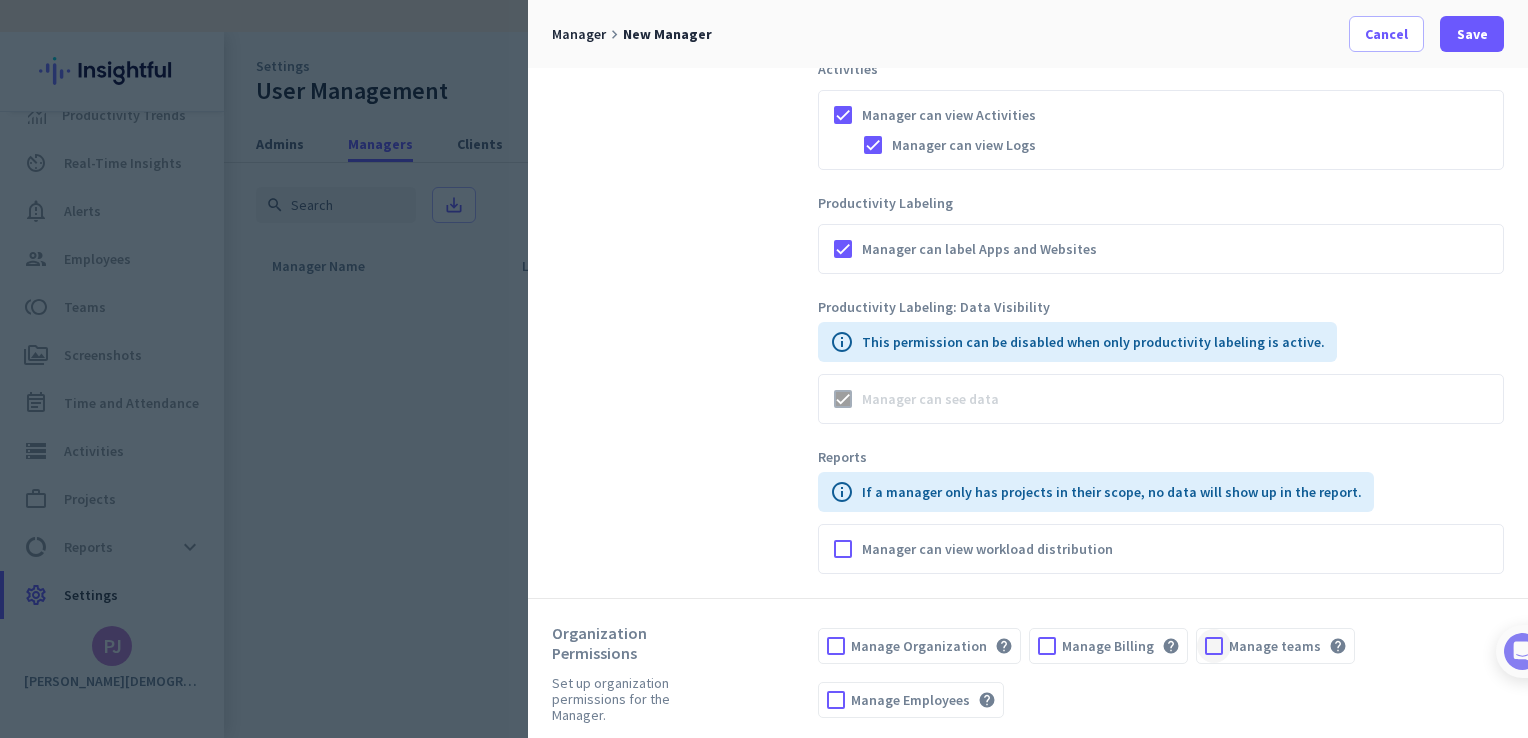 click at bounding box center (1214, 646) 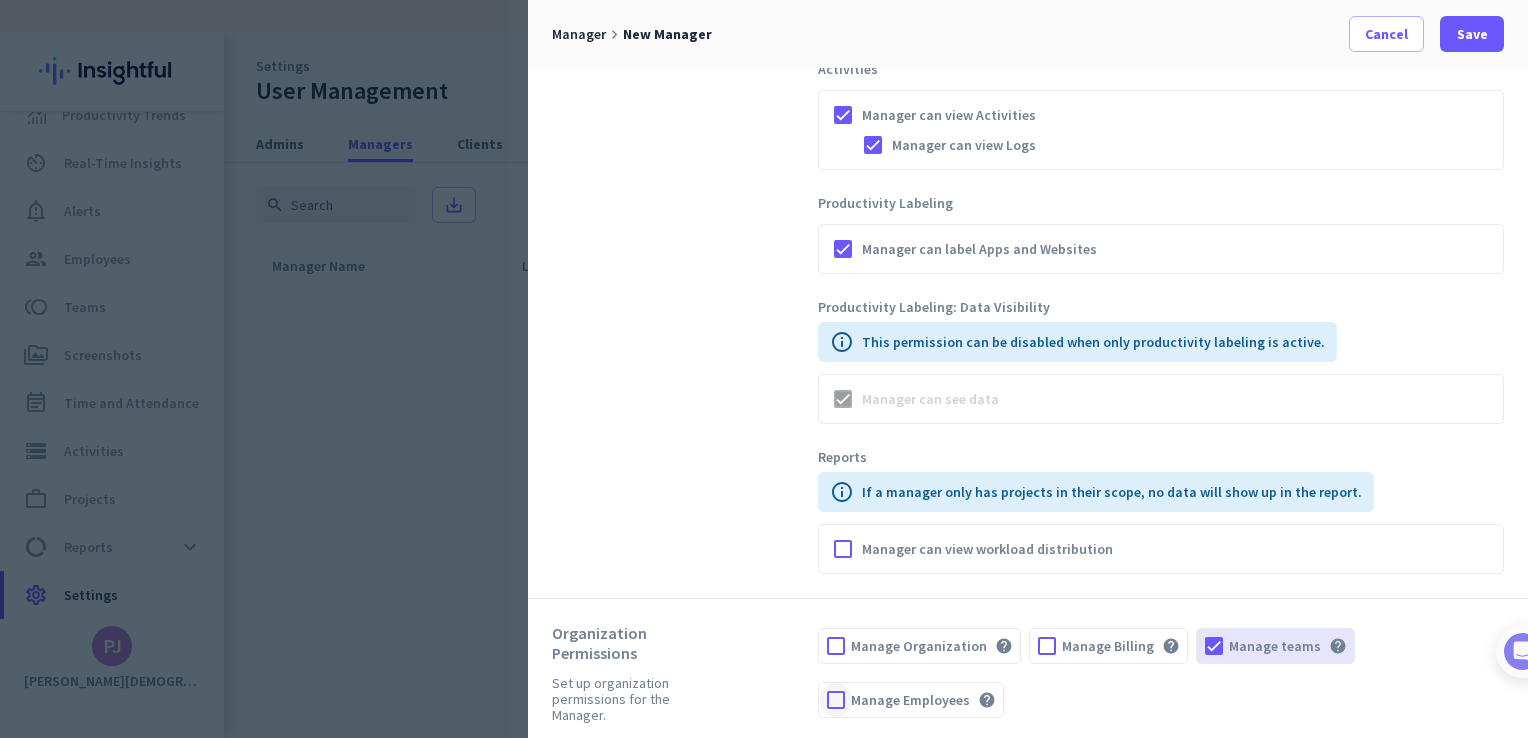 click at bounding box center [836, 700] 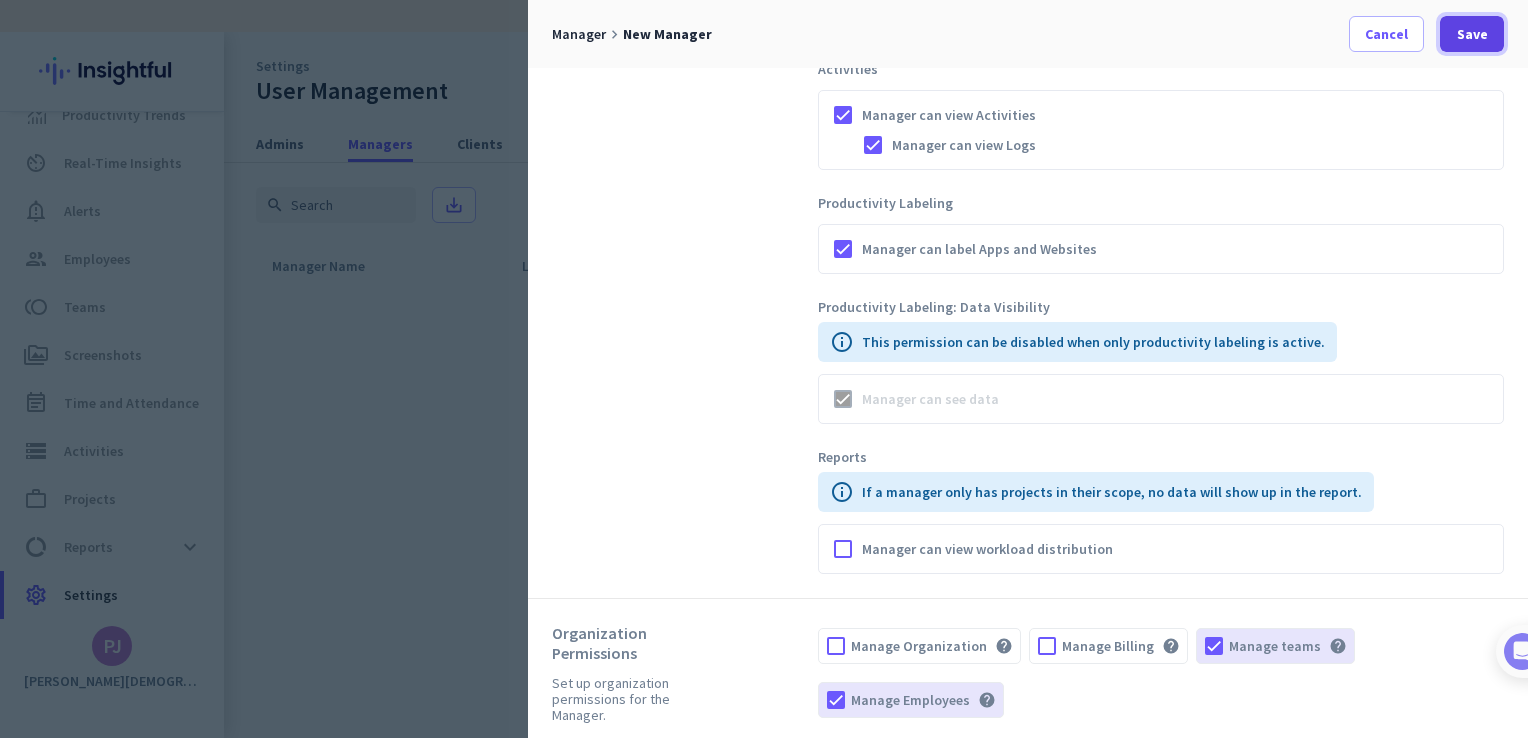click on "Save" at bounding box center (1472, 34) 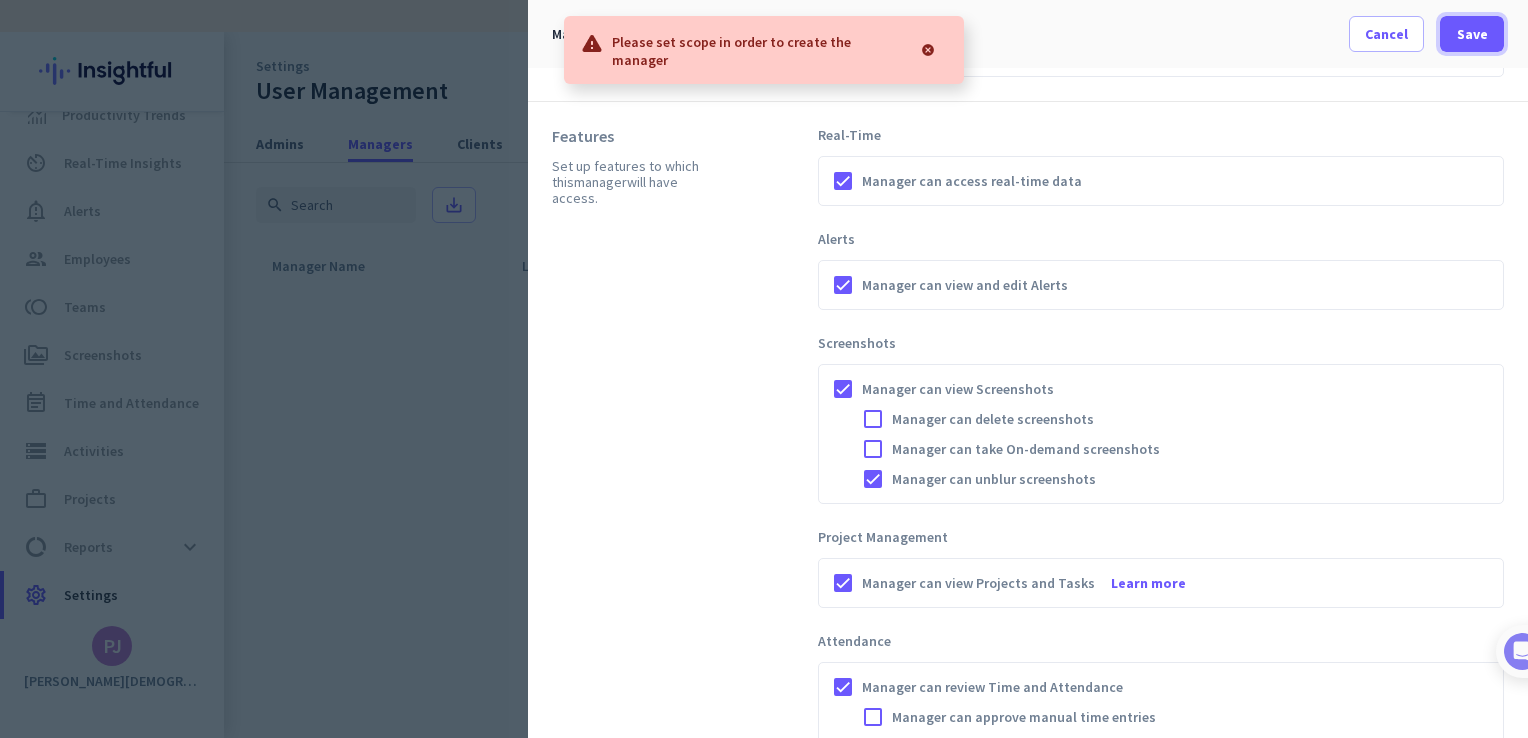 scroll, scrollTop: 0, scrollLeft: 0, axis: both 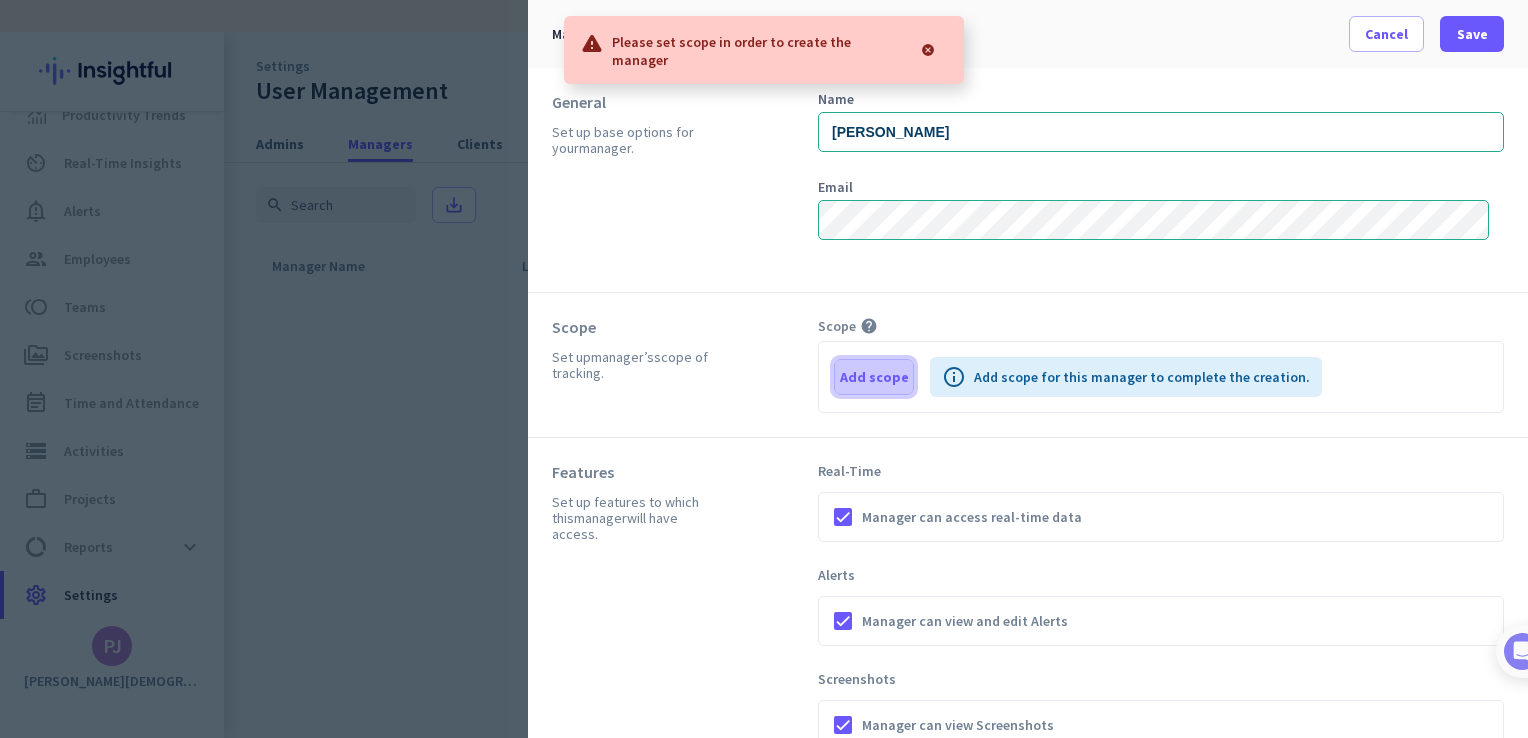 click on "Add scope" at bounding box center (874, 377) 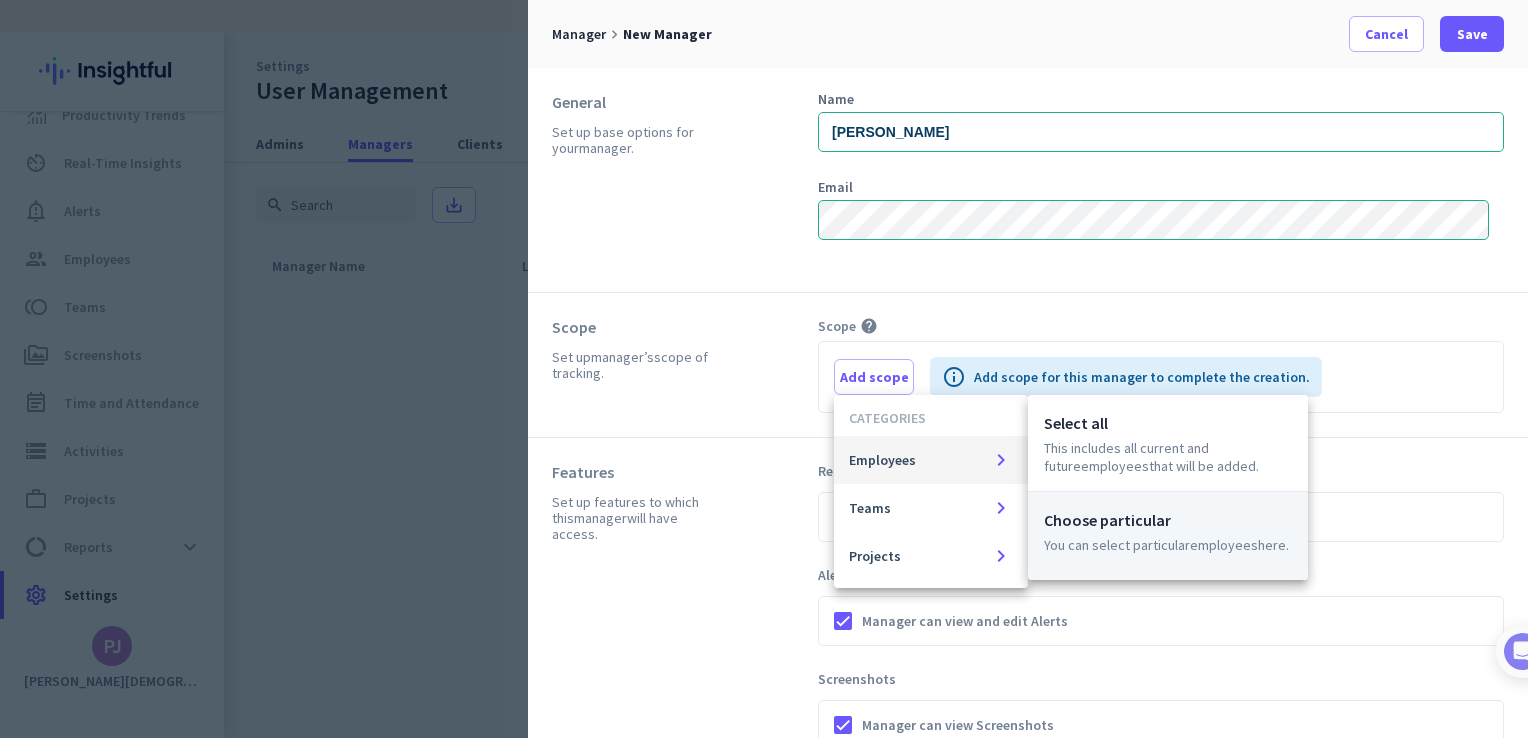 click on "You can select particular  Employees  here." at bounding box center (1168, 545) 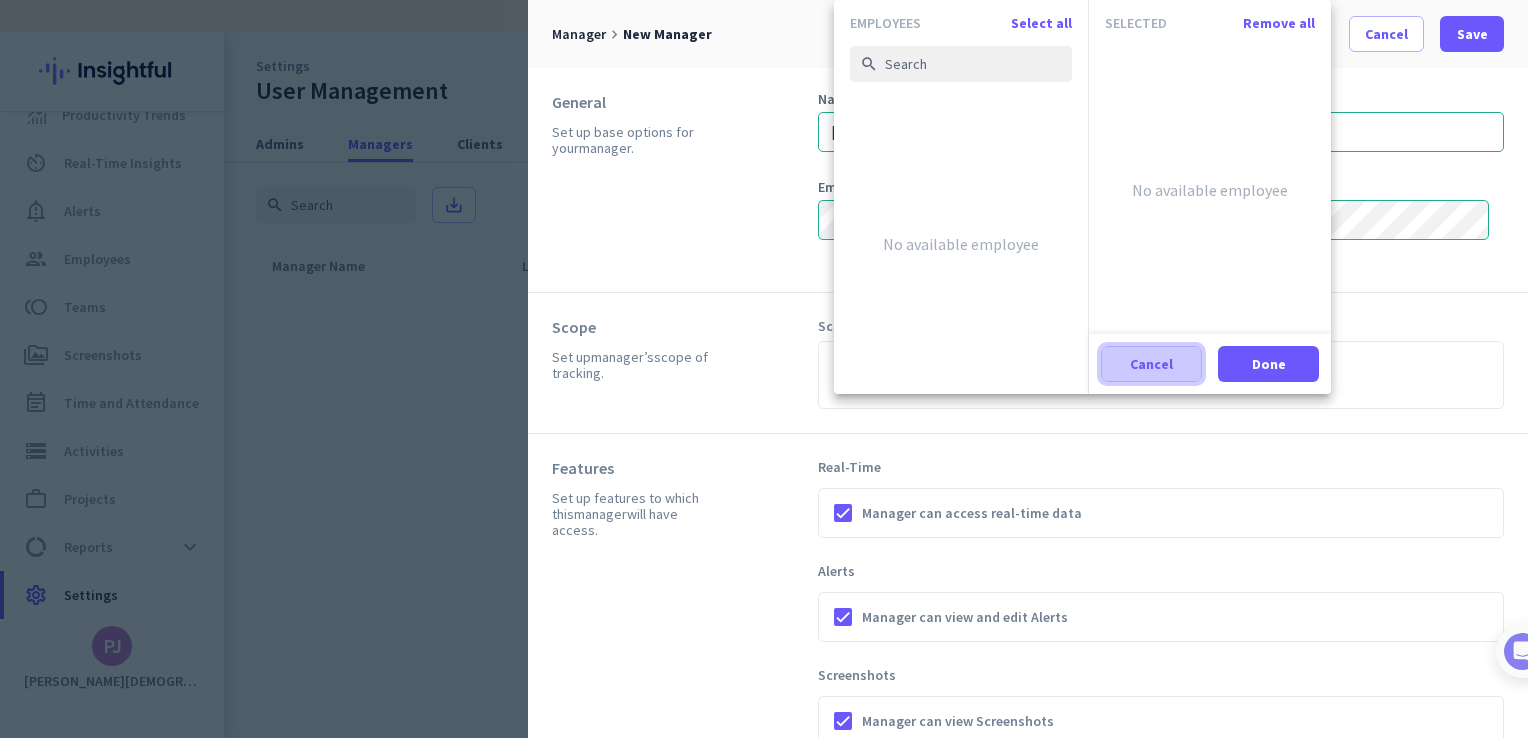 click on "Cancel" at bounding box center (1151, 364) 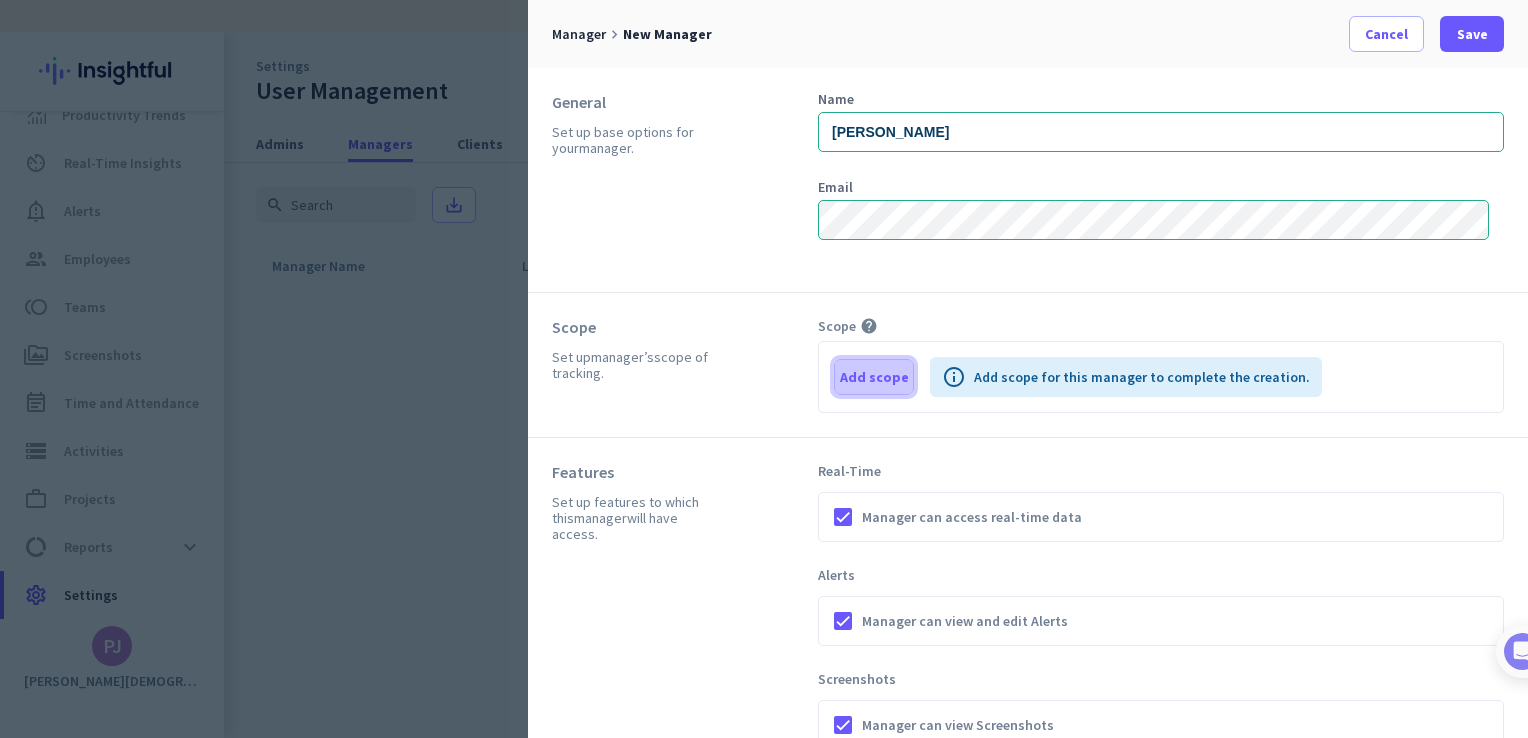 click at bounding box center (874, 377) 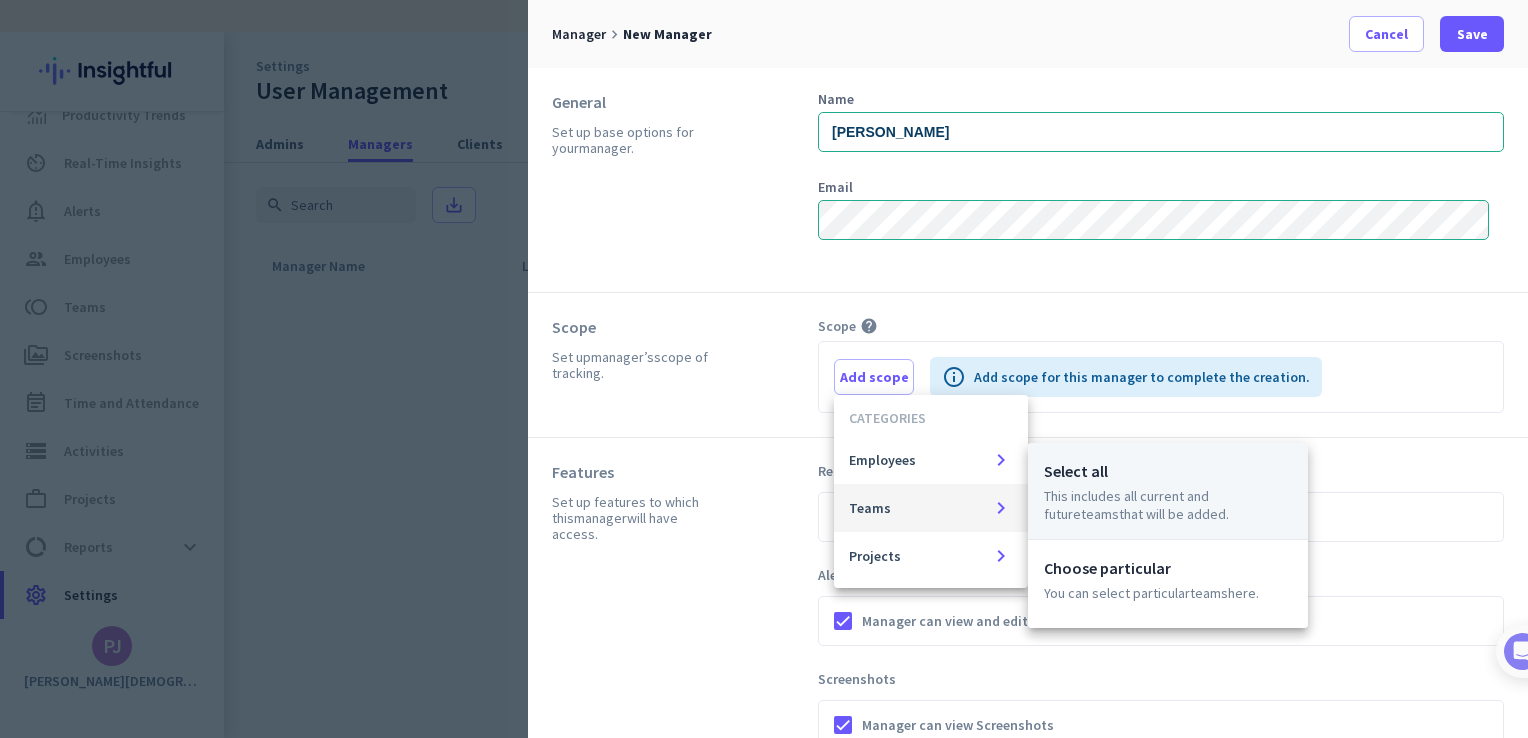 click on "This includes all current and future  Teams  that will be added." at bounding box center [1168, 505] 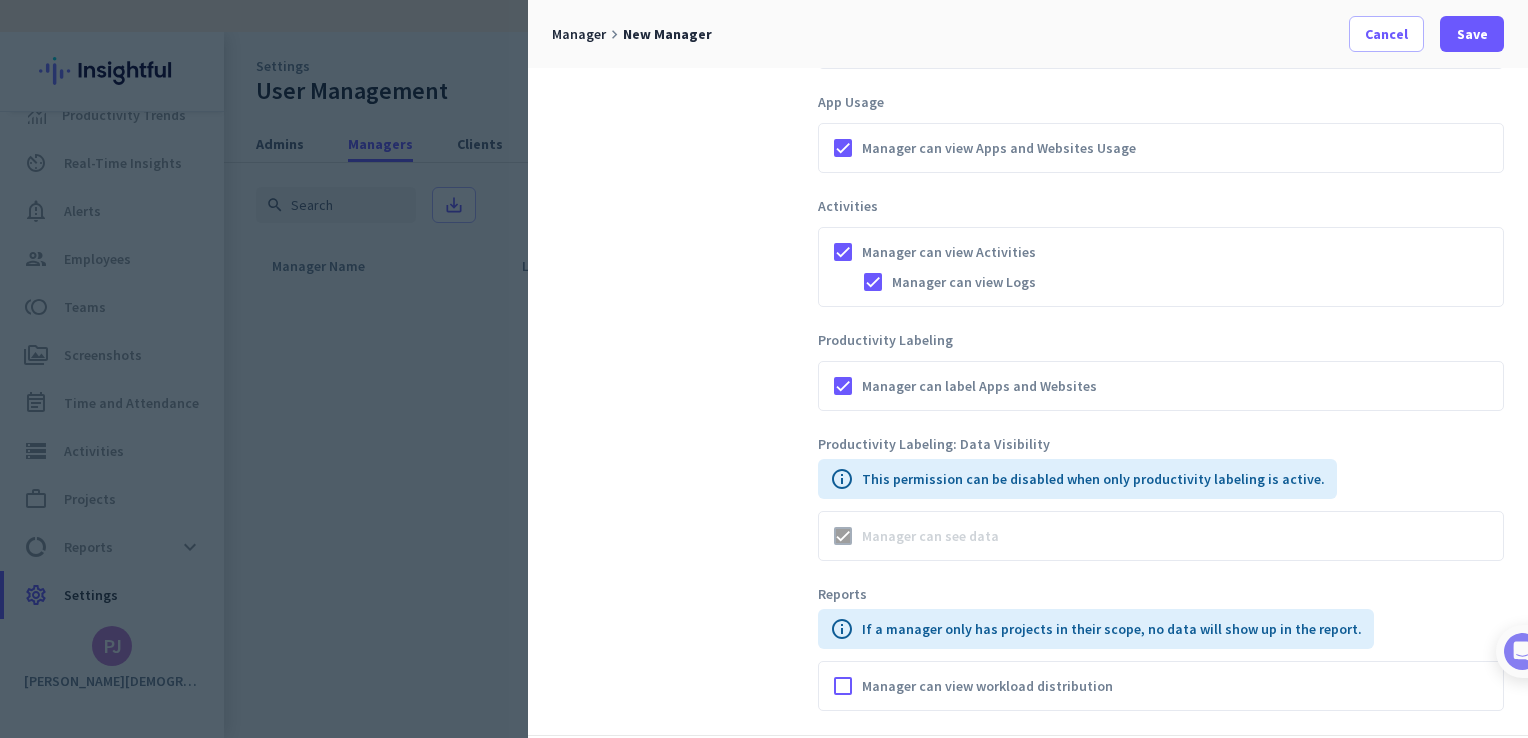 scroll, scrollTop: 1232, scrollLeft: 0, axis: vertical 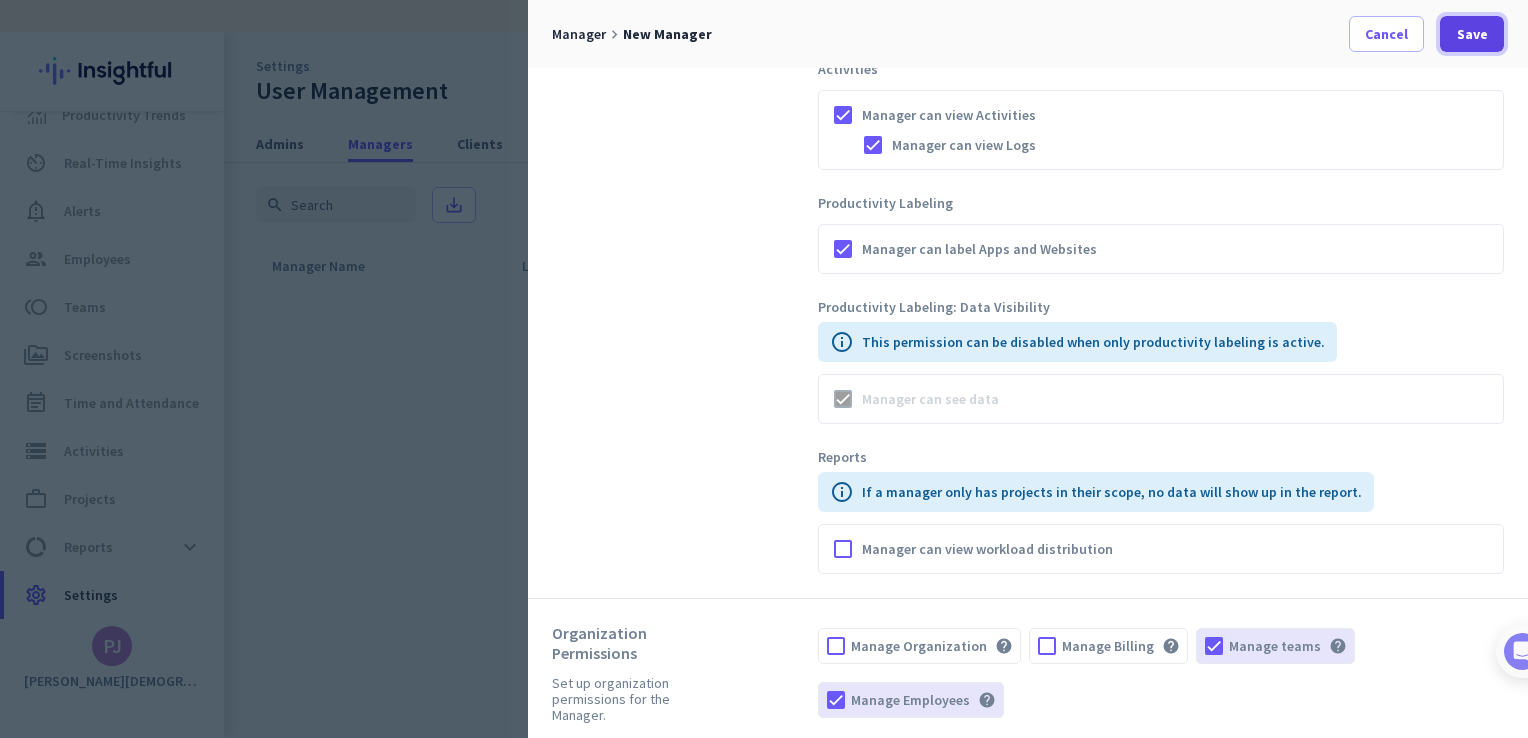 click at bounding box center (1472, 34) 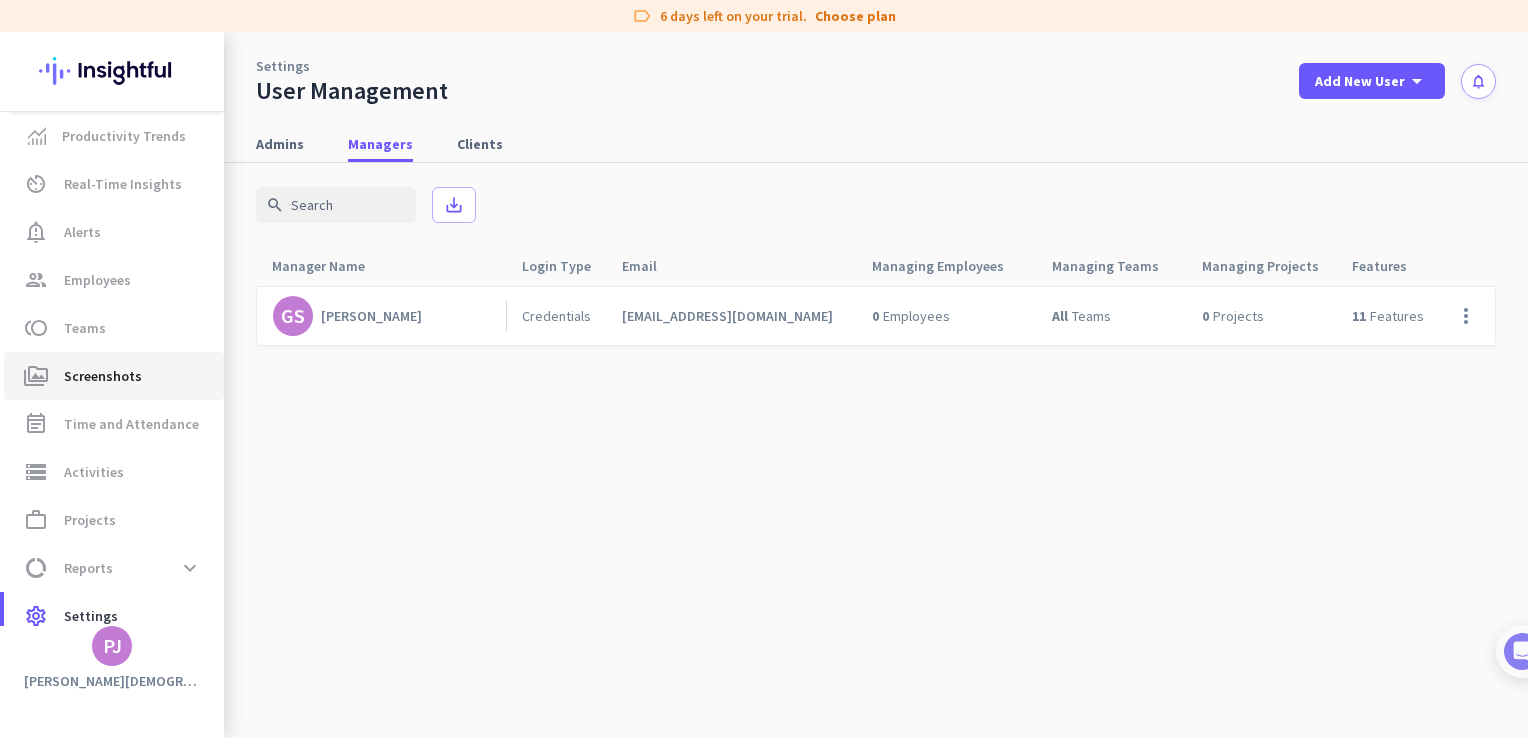scroll, scrollTop: 0, scrollLeft: 0, axis: both 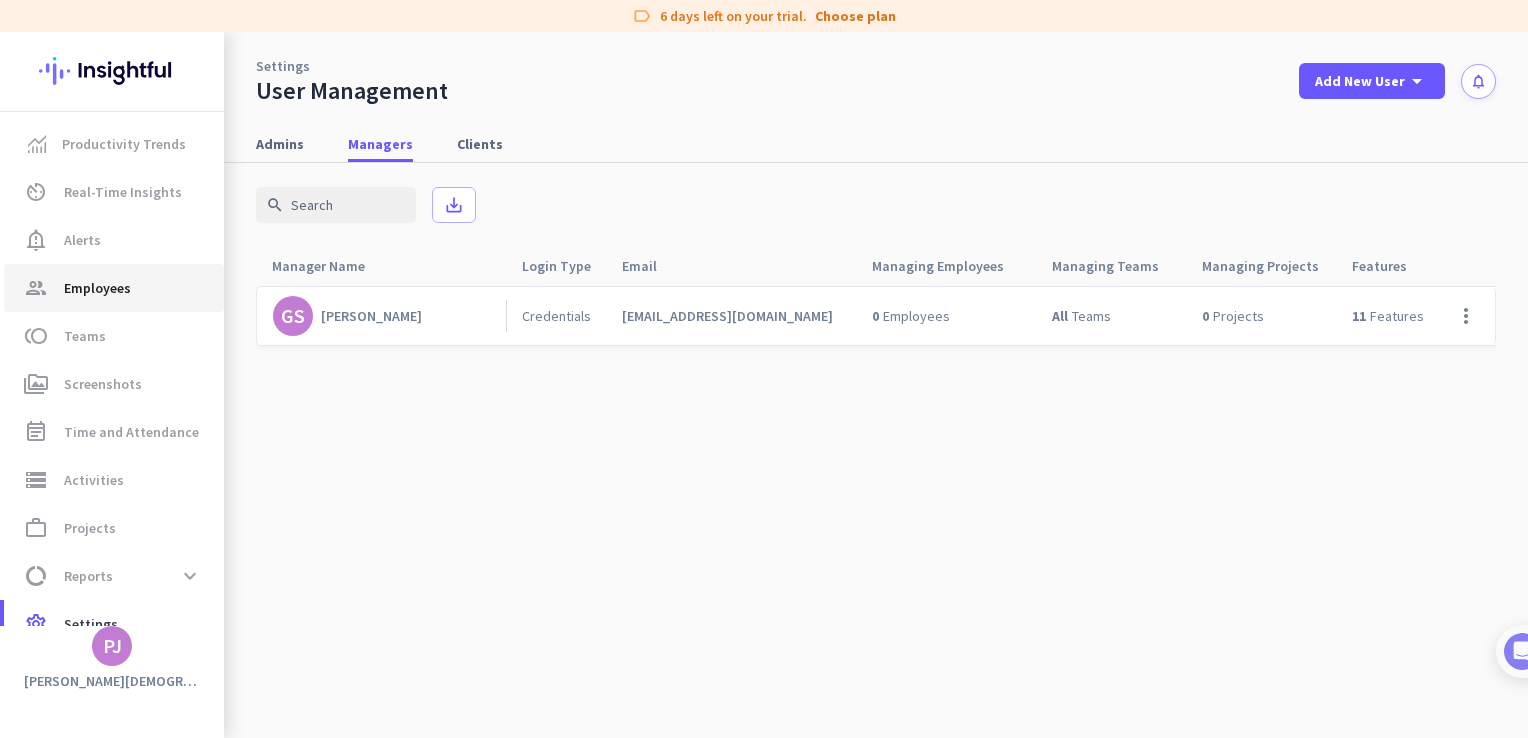 click on "group  Employees" 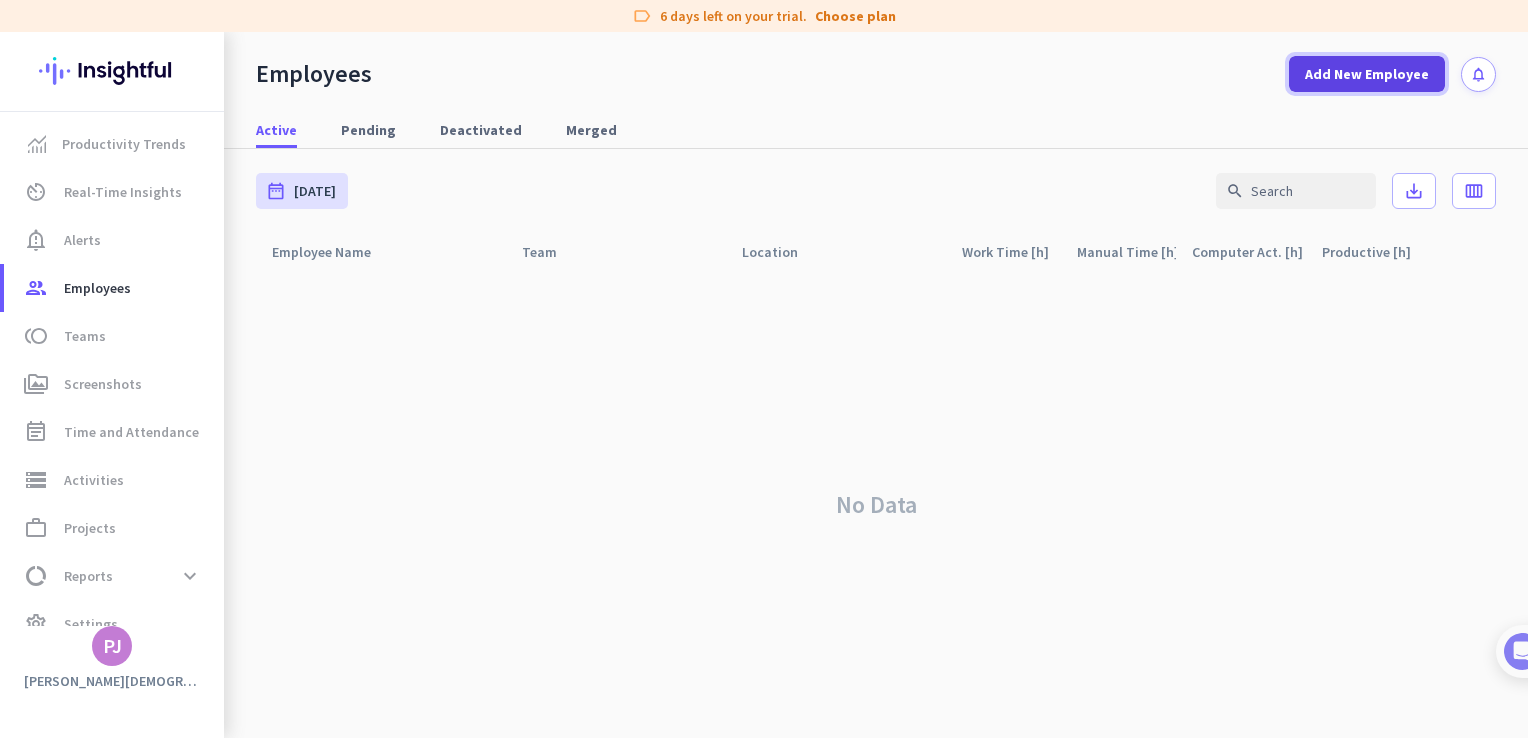 click on "Add New Employee" at bounding box center (1367, 74) 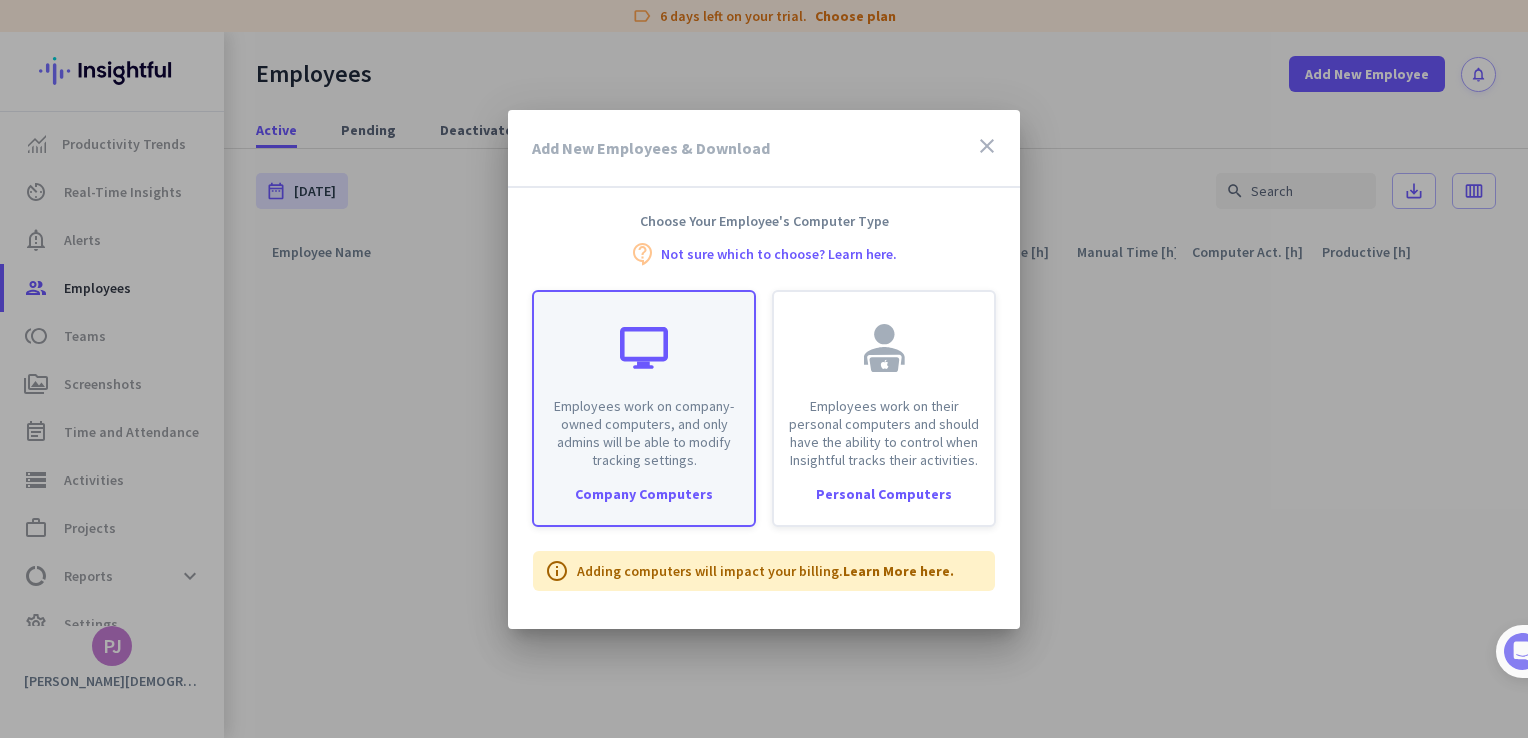 click on "Employees work on company-owned computers, and only admins will be able to modify tracking settings." at bounding box center [644, 433] 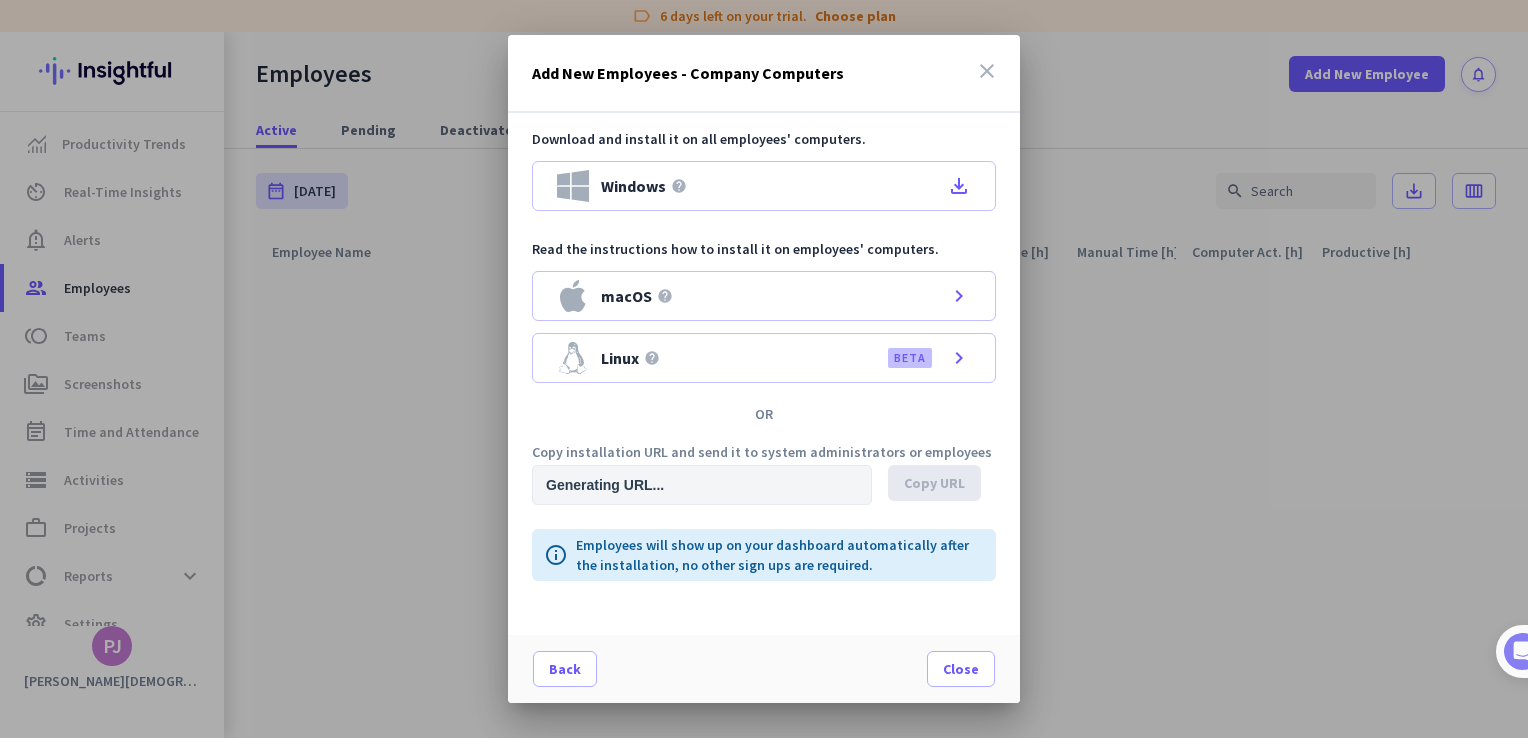 type on "[URL][DOMAIN_NAME]" 